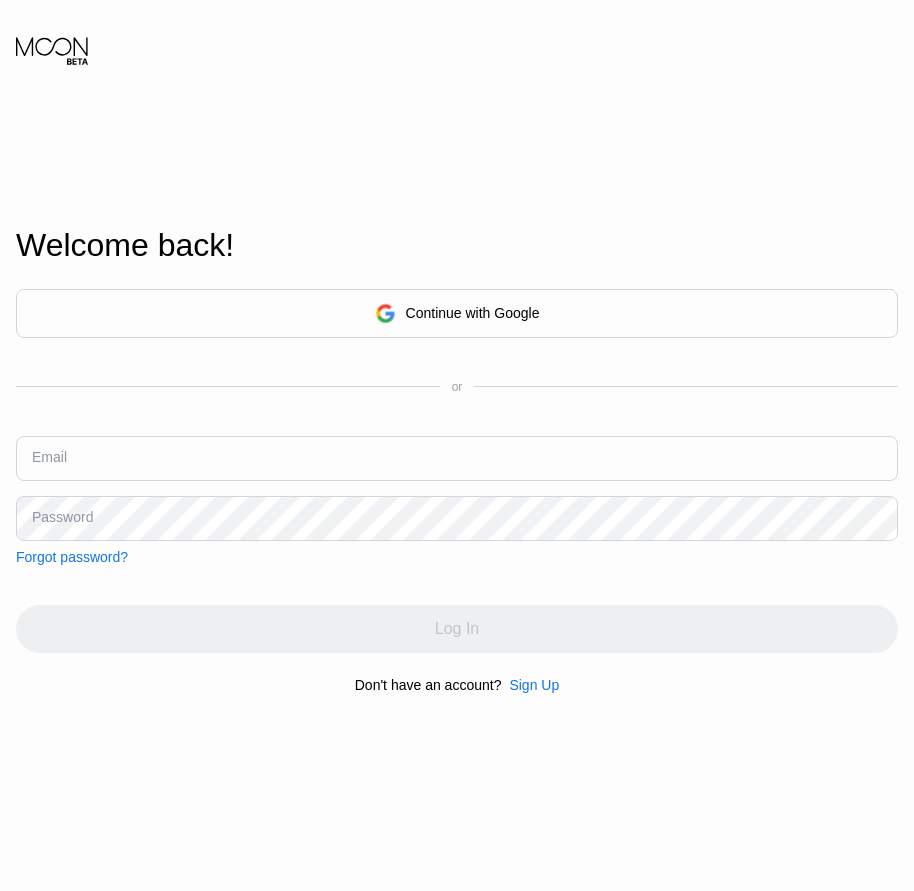 scroll, scrollTop: 0, scrollLeft: 0, axis: both 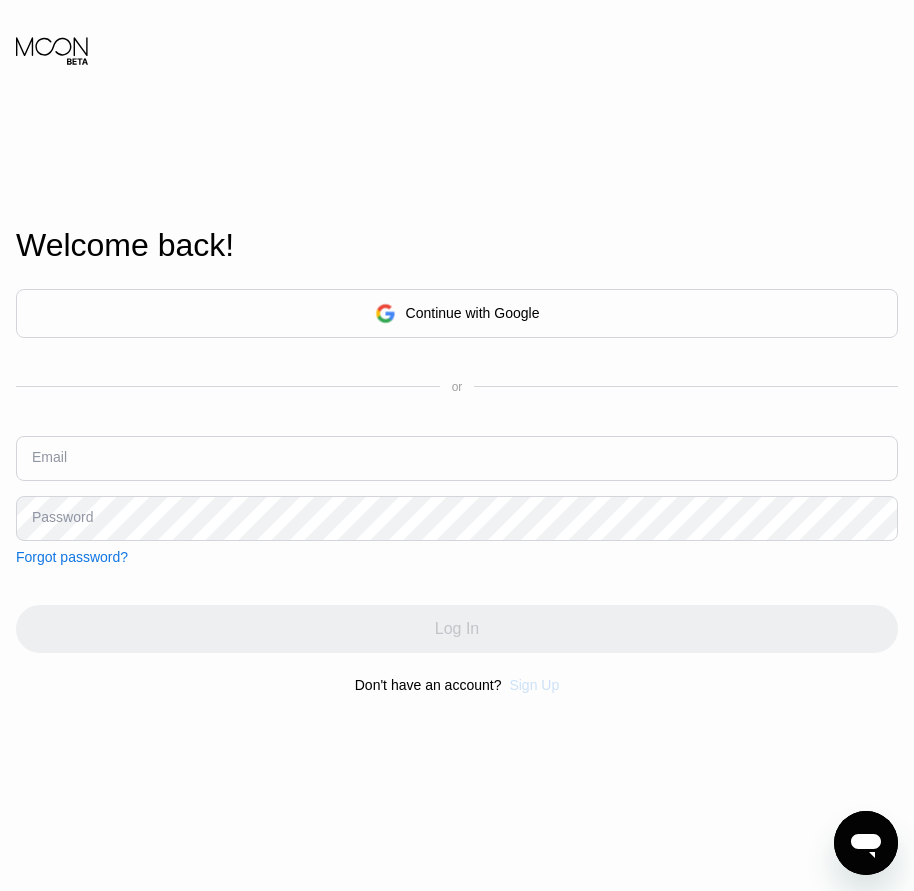 click on "Sign Up" at bounding box center [534, 685] 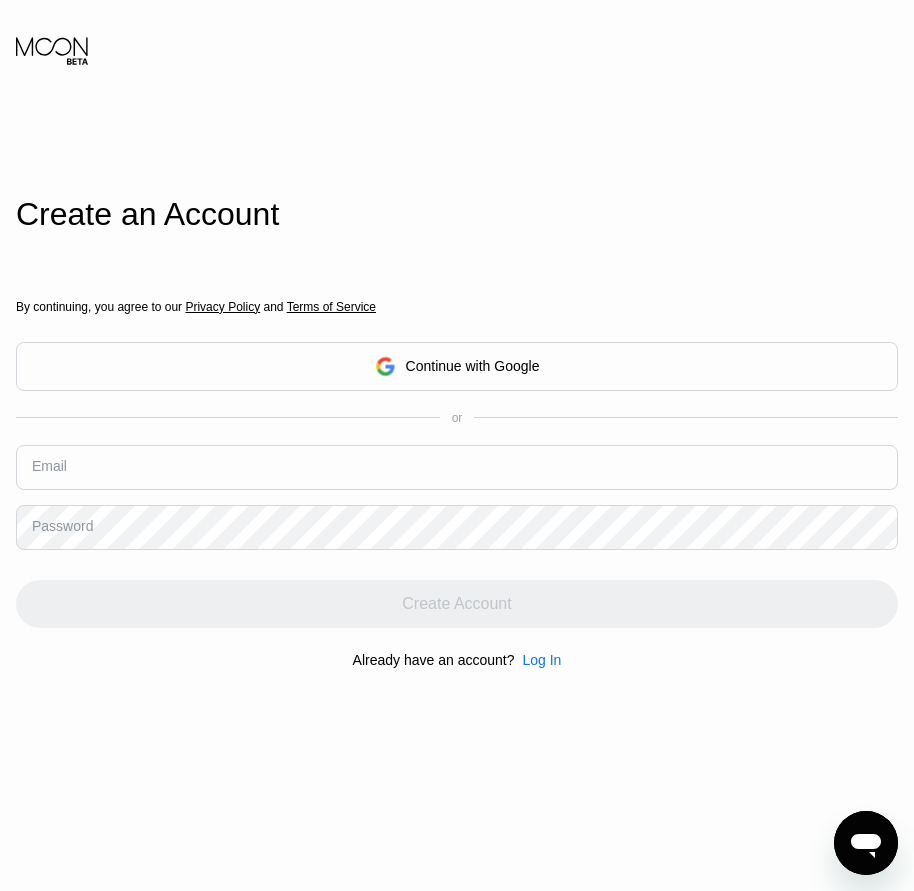 click at bounding box center [457, 467] 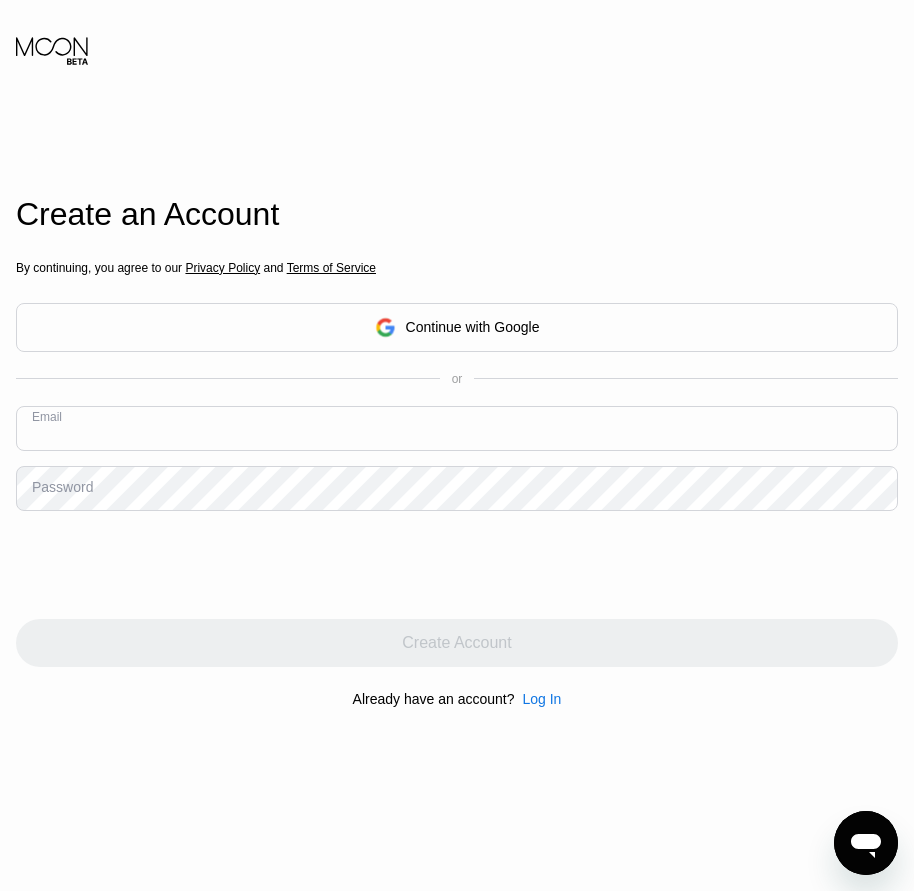 paste on "[EMAIL]" 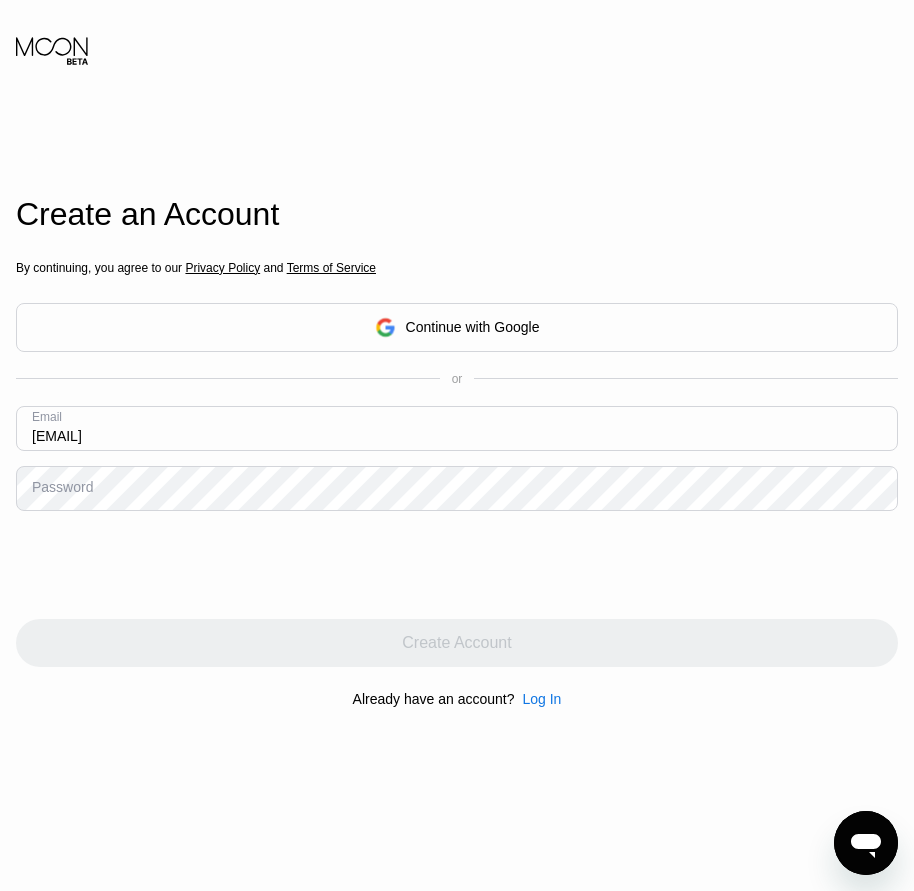 type on "[EMAIL]" 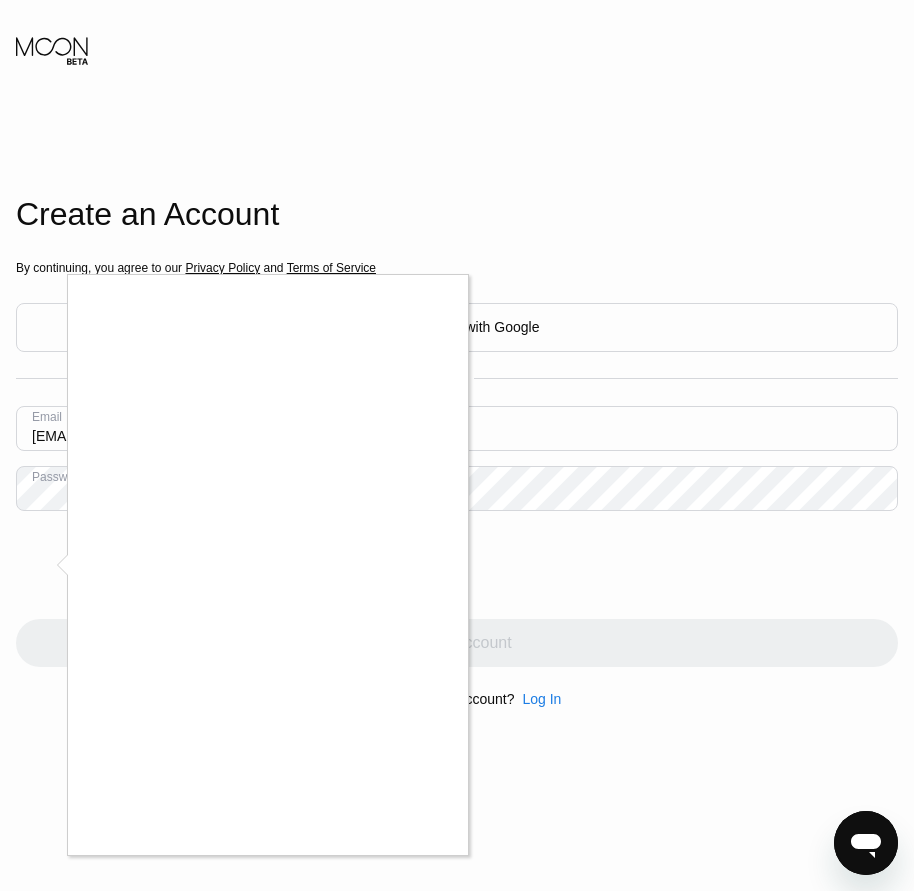 click at bounding box center (457, 445) 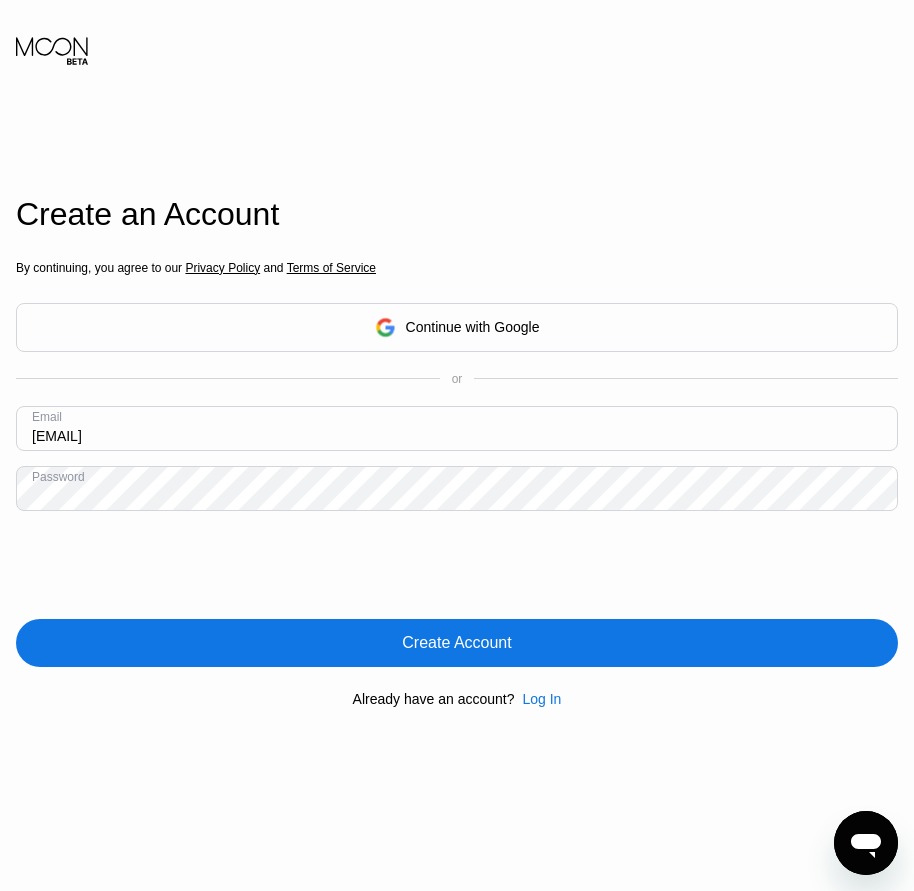 click on "Create Account" at bounding box center (456, 643) 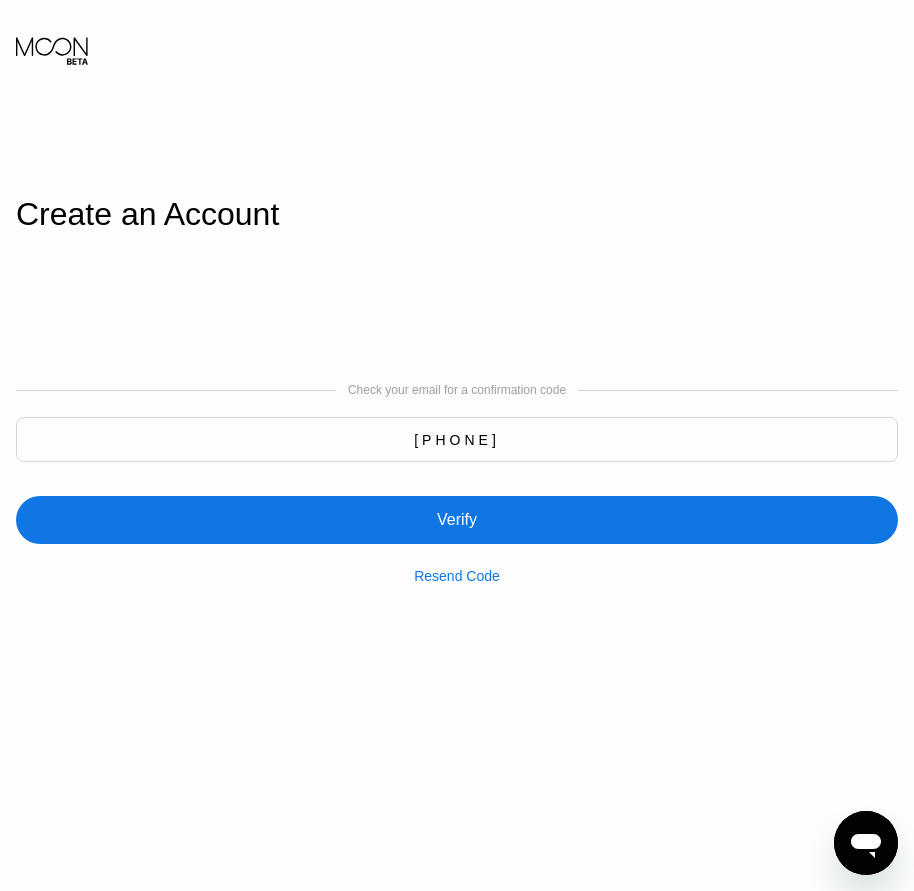 type on "789667" 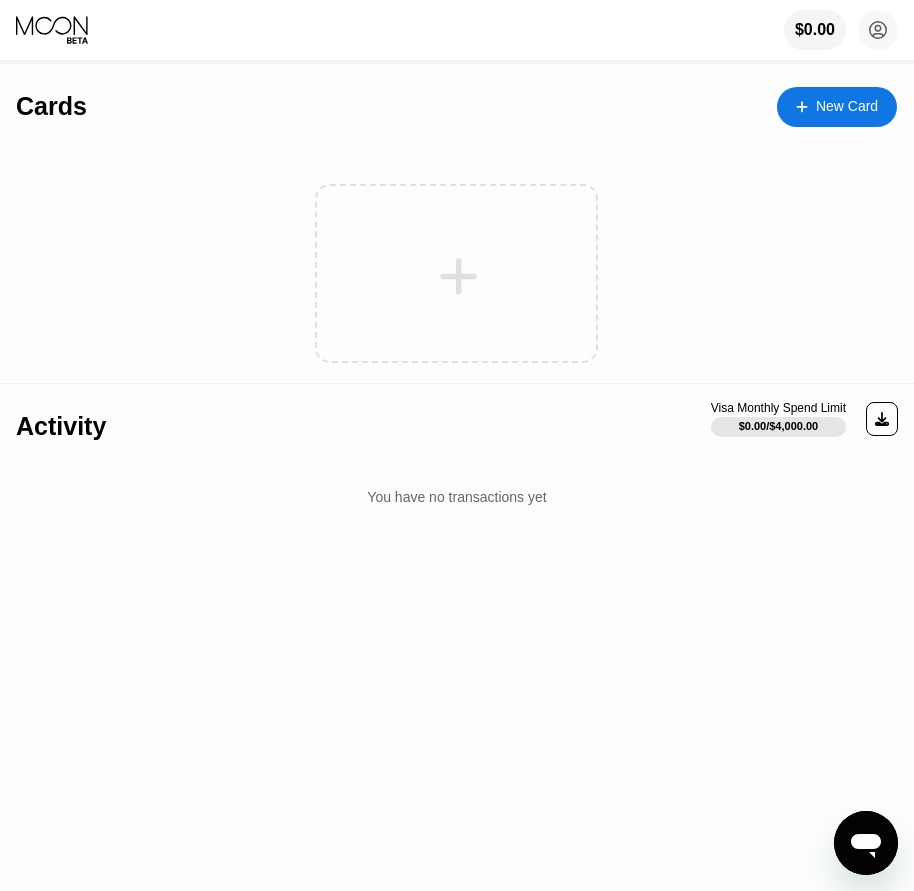 click at bounding box center (812, 106) 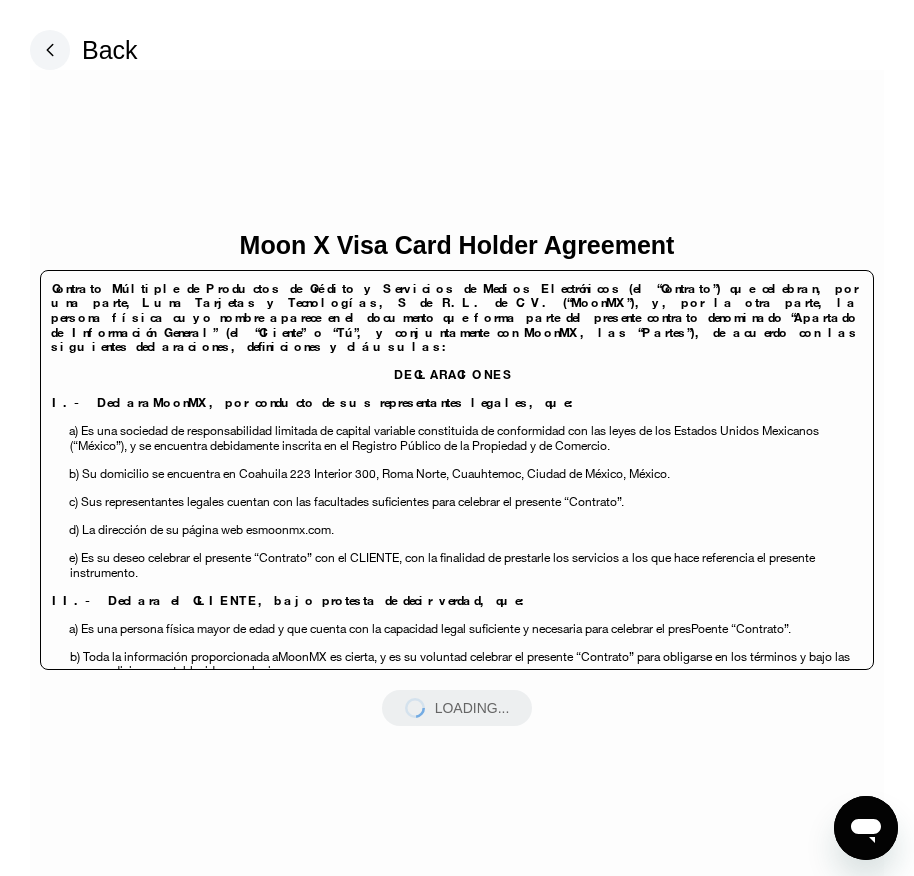 scroll, scrollTop: 0, scrollLeft: 0, axis: both 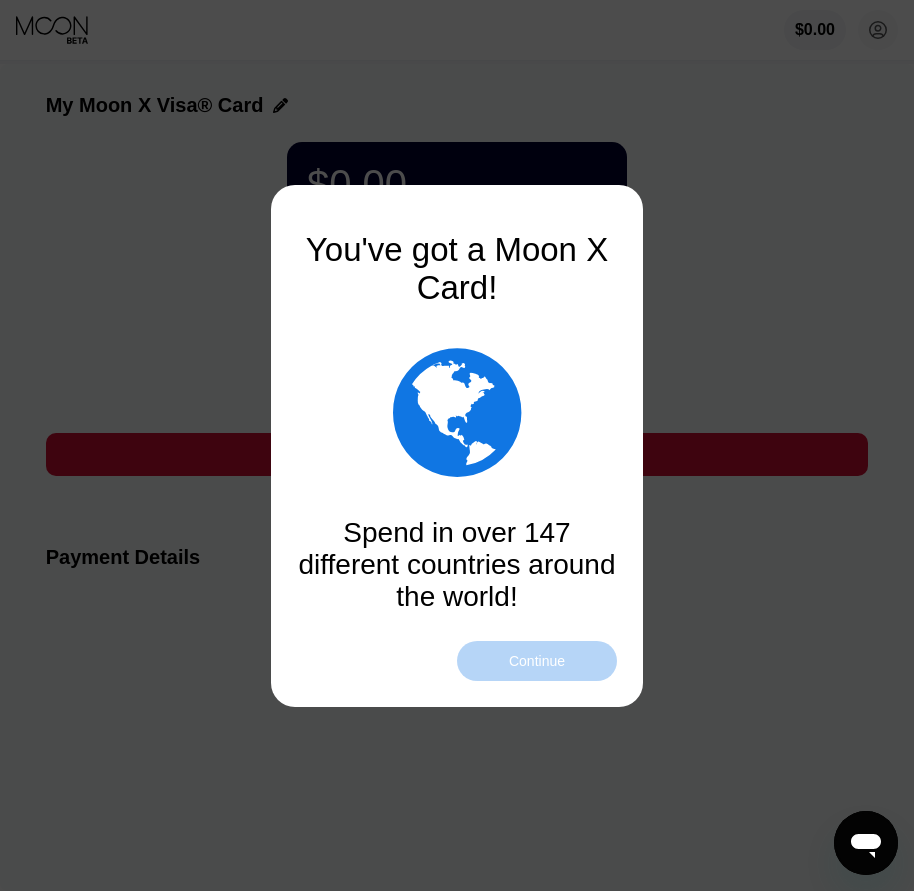 click on "Continue" at bounding box center [537, 661] 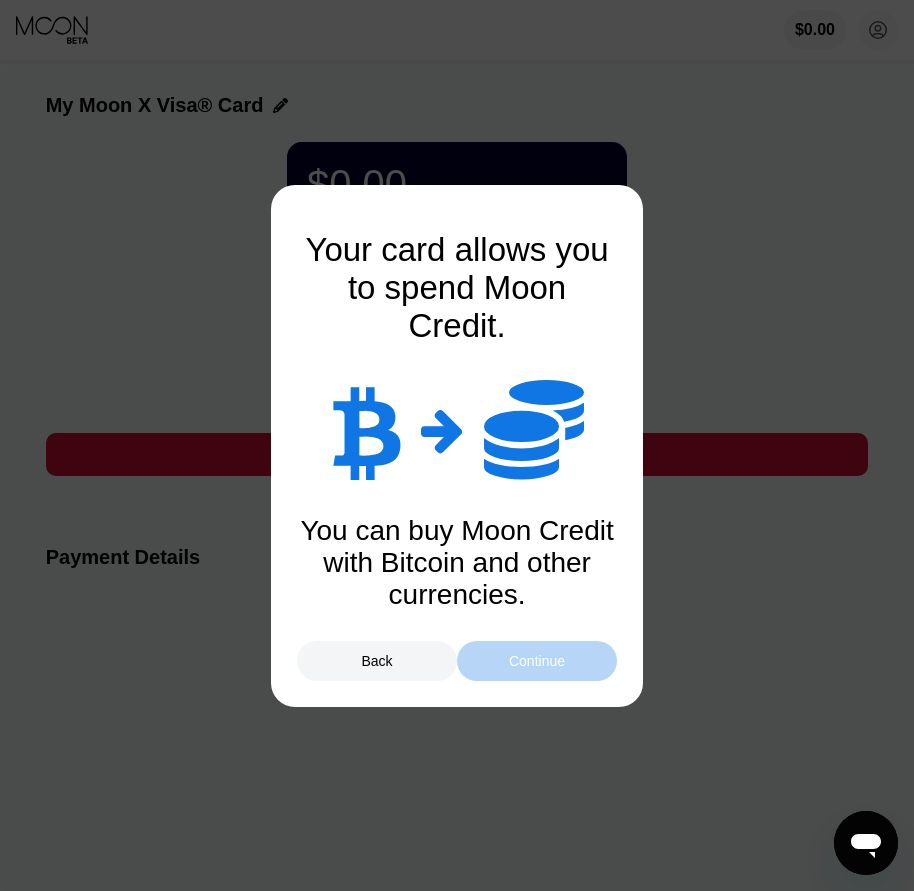 click on "Continue" at bounding box center (537, 661) 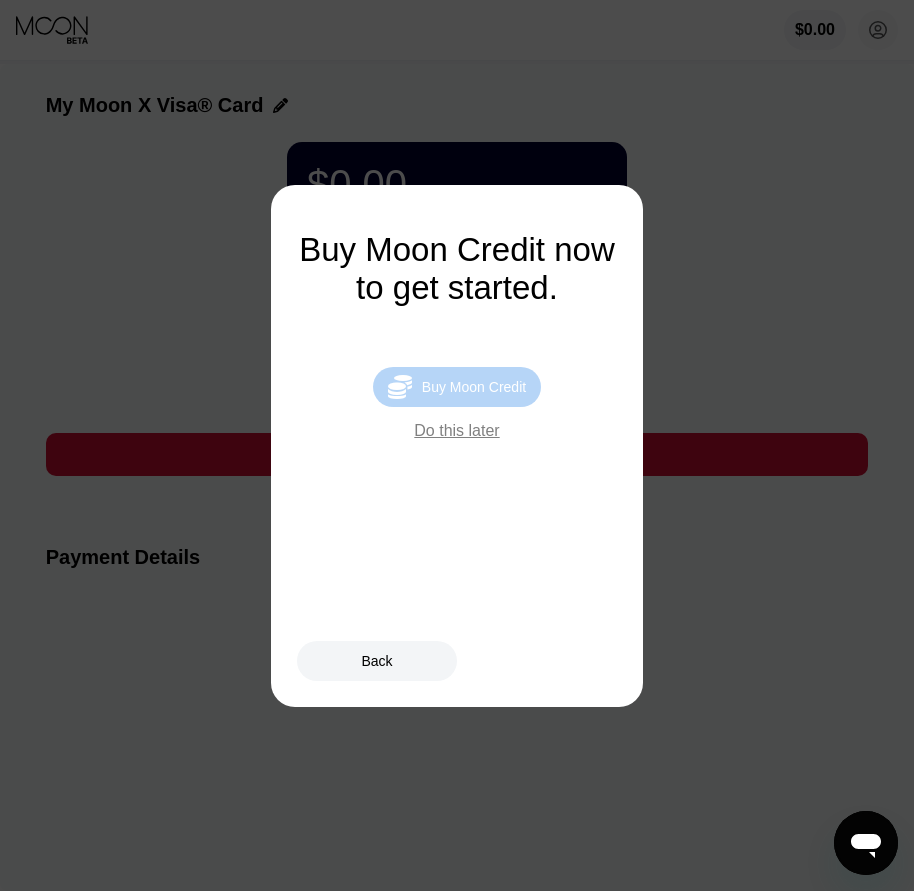 click on "Buy Moon Credit" at bounding box center (474, 387) 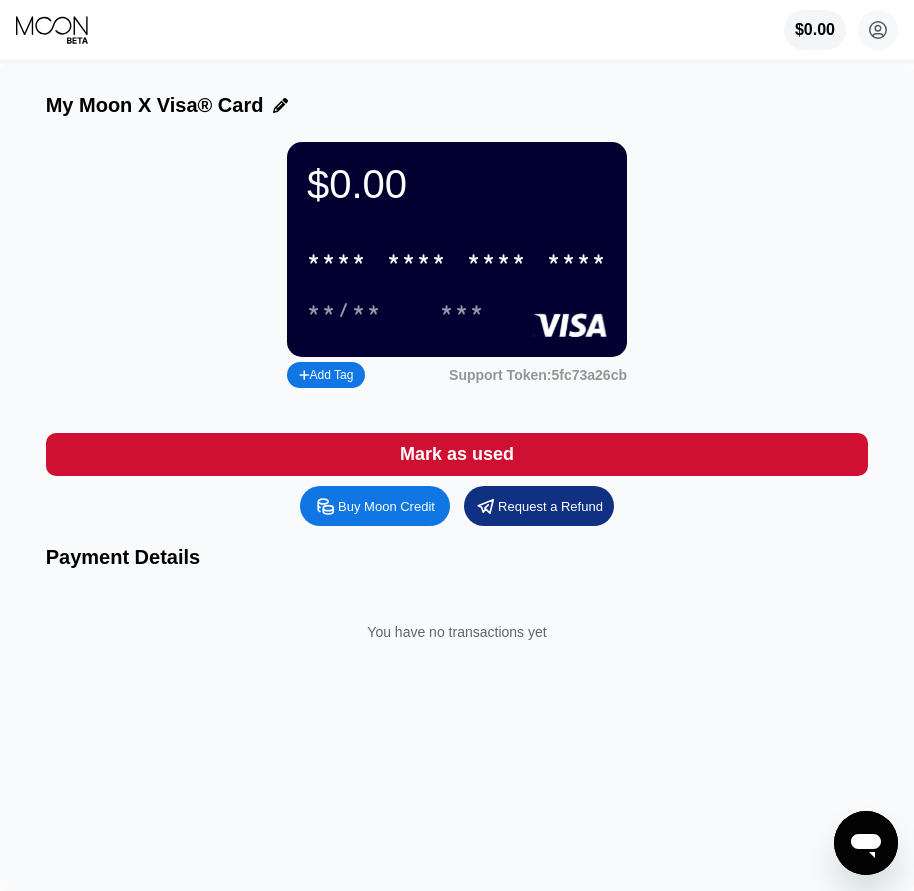 type on "0" 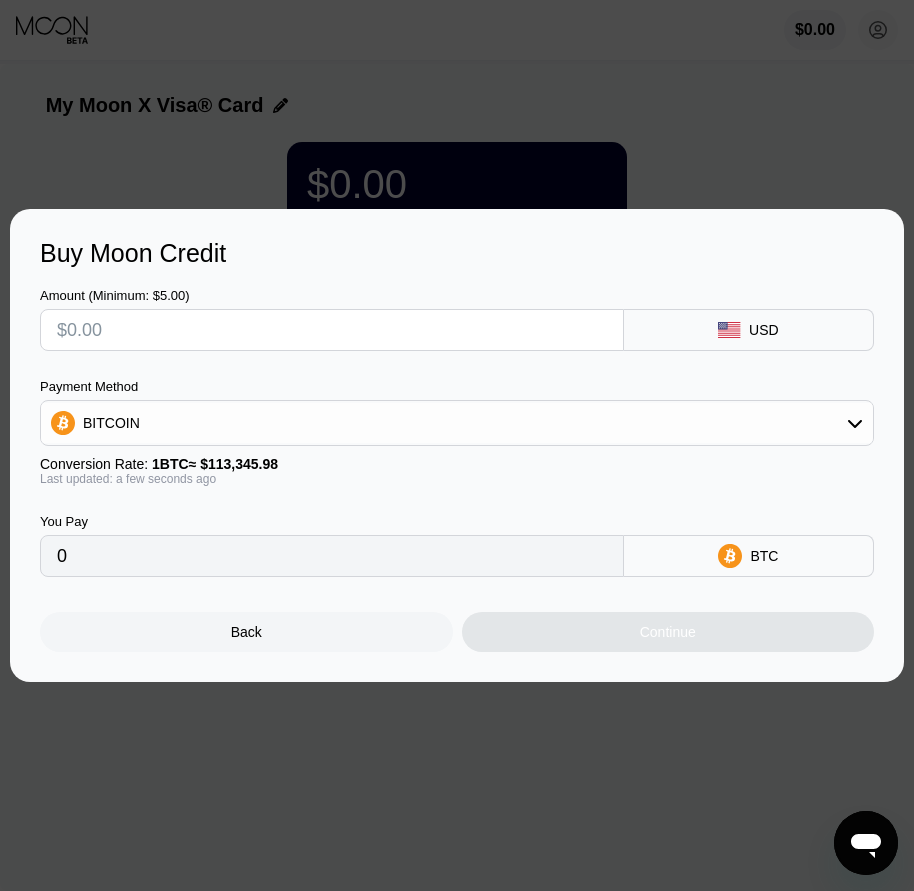 click at bounding box center (332, 330) 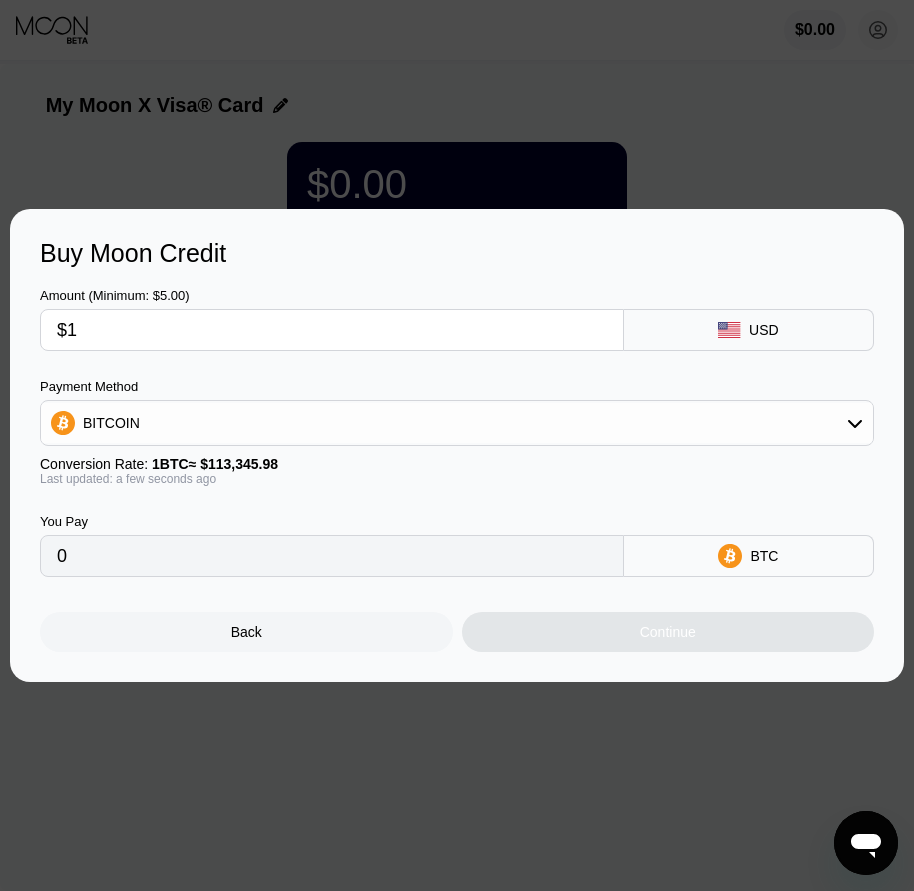 type on "0.00000883" 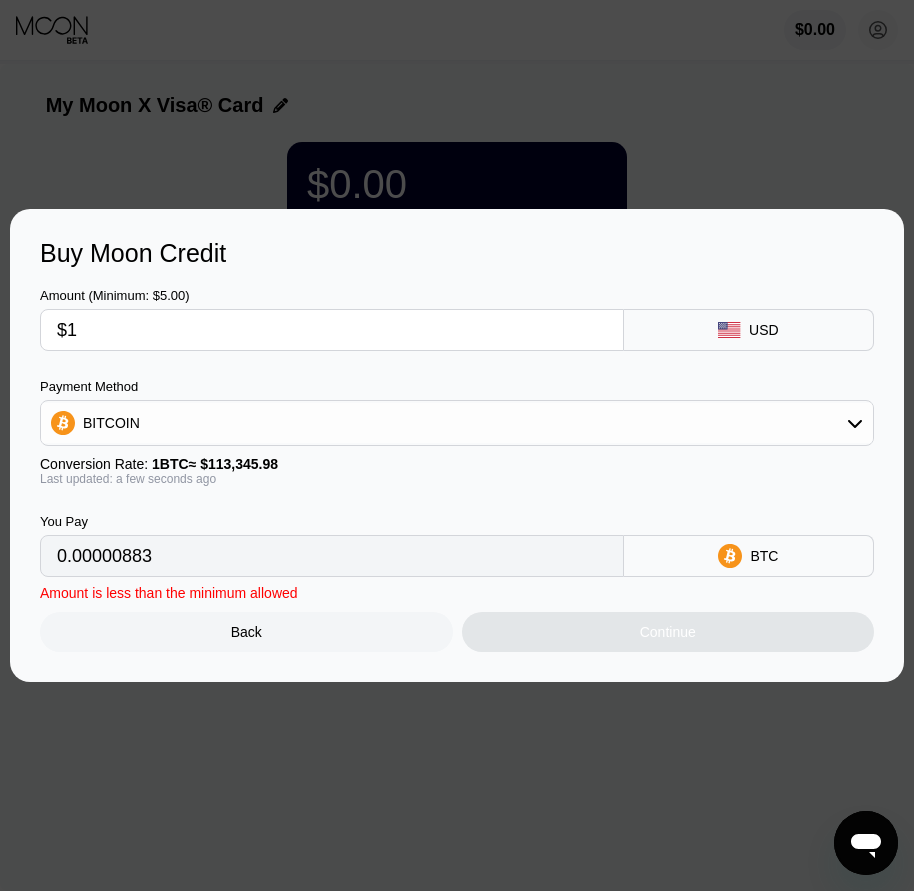 type on "$12" 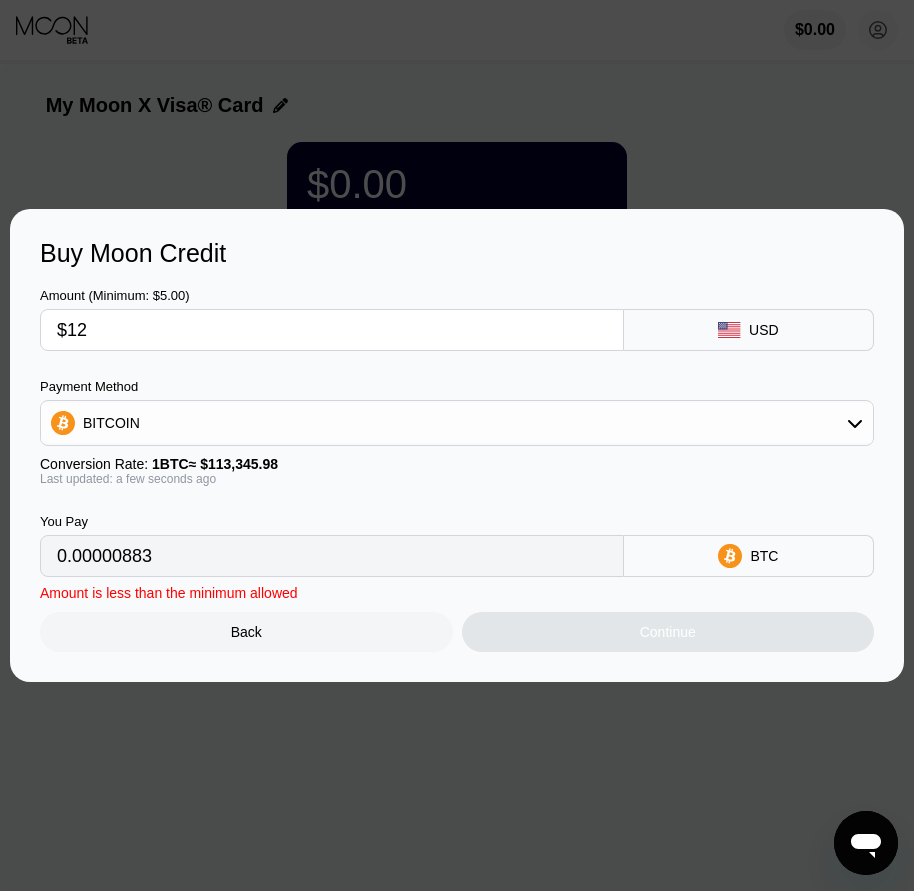 type on "0.00010588" 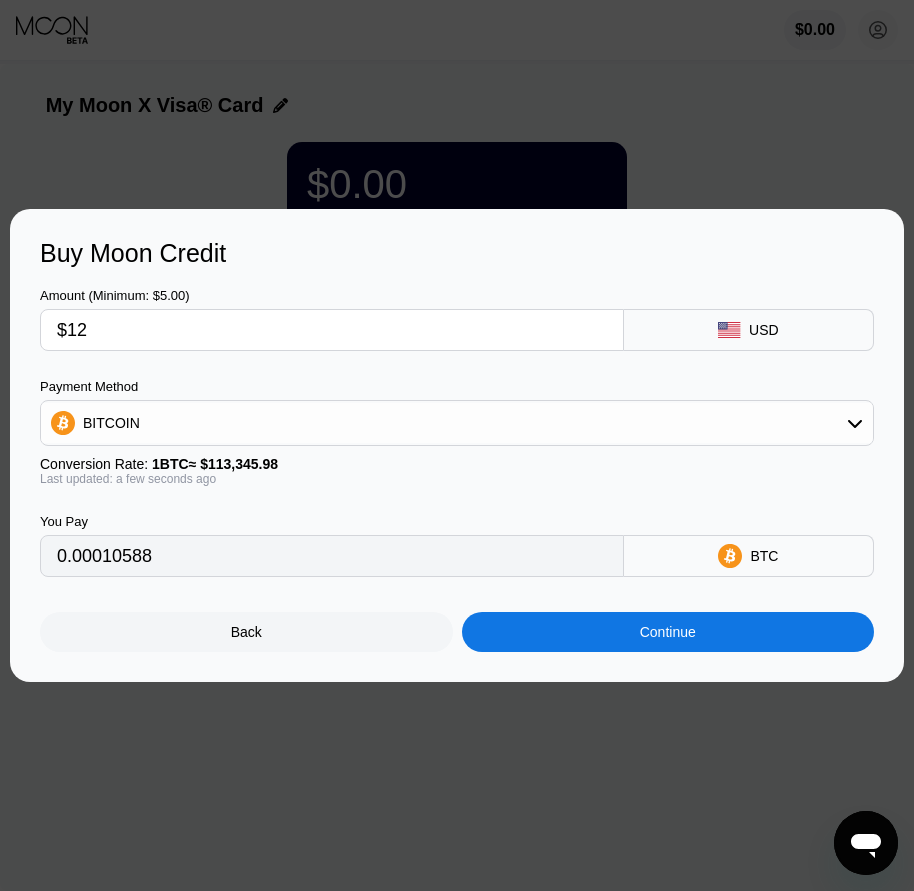 type on "$12" 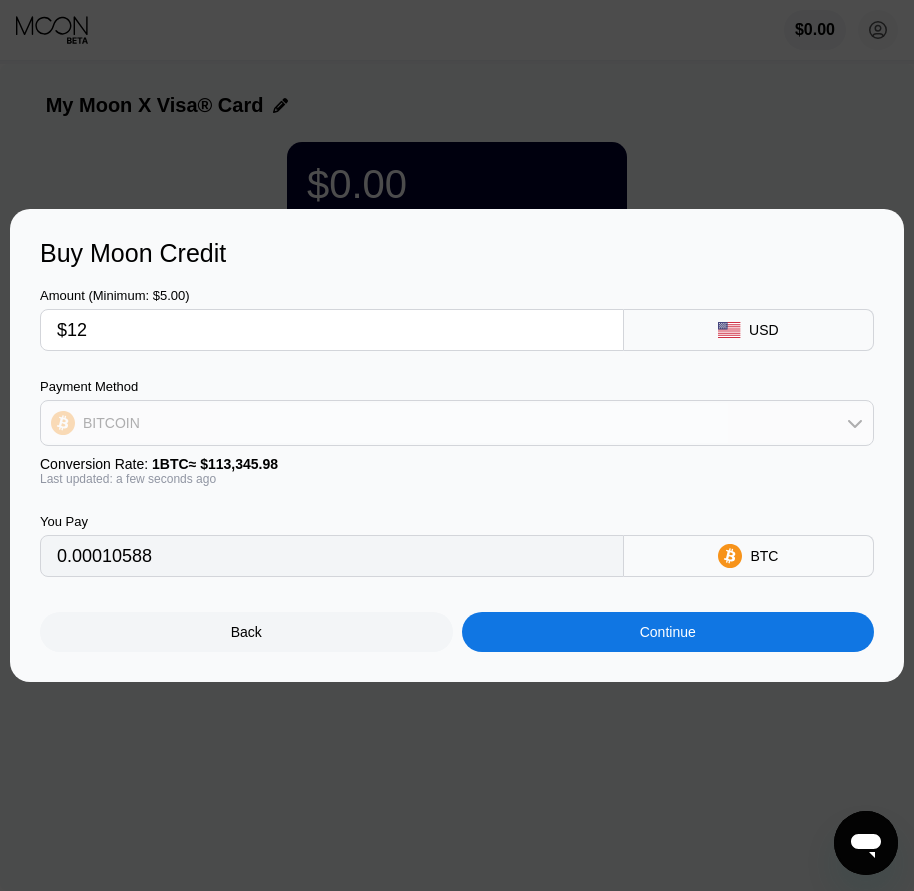 click on "BITCOIN" at bounding box center [457, 423] 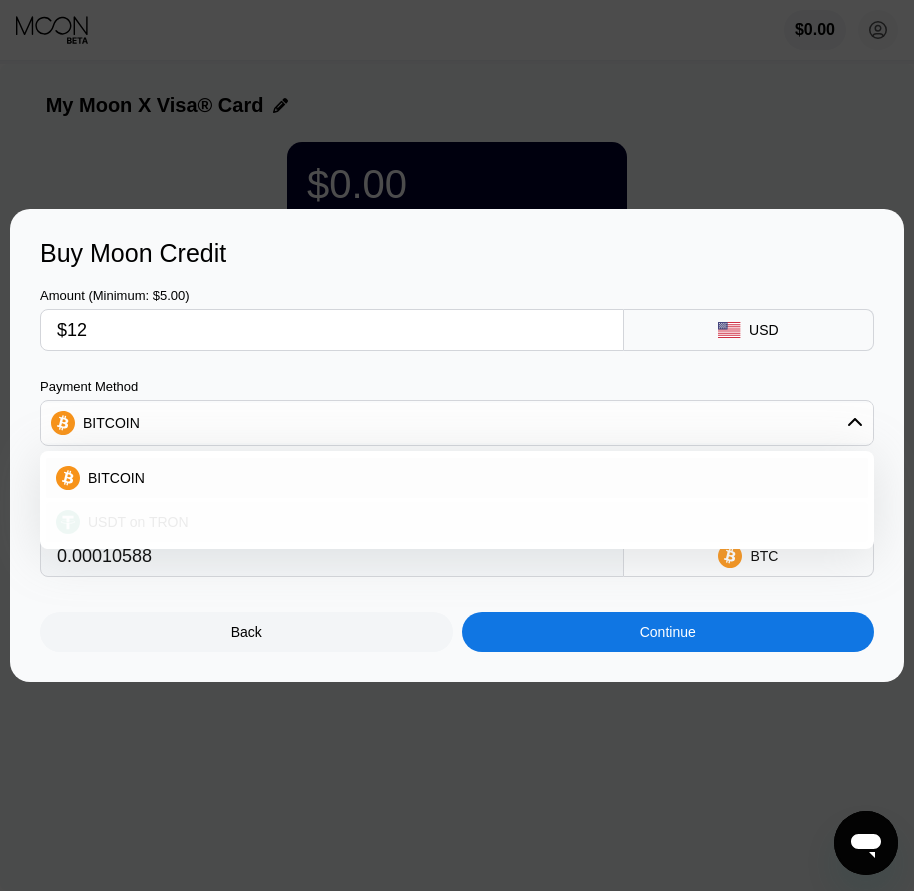 click on "USDT on TRON" at bounding box center [469, 522] 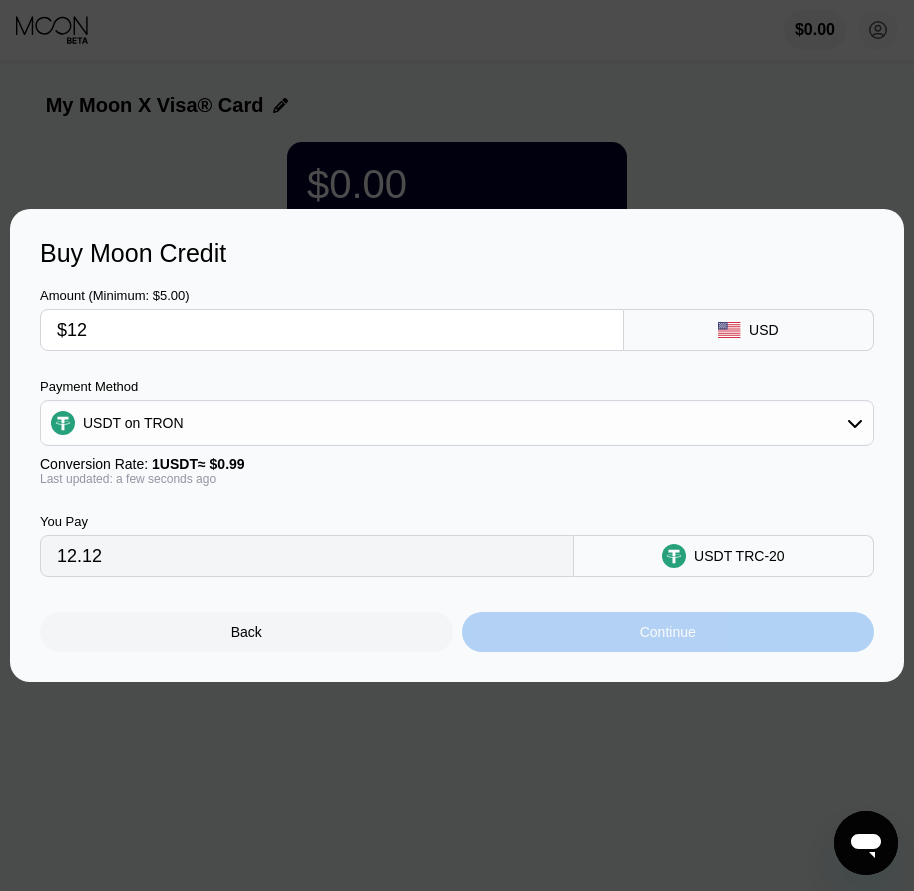 click on "Continue" at bounding box center (668, 632) 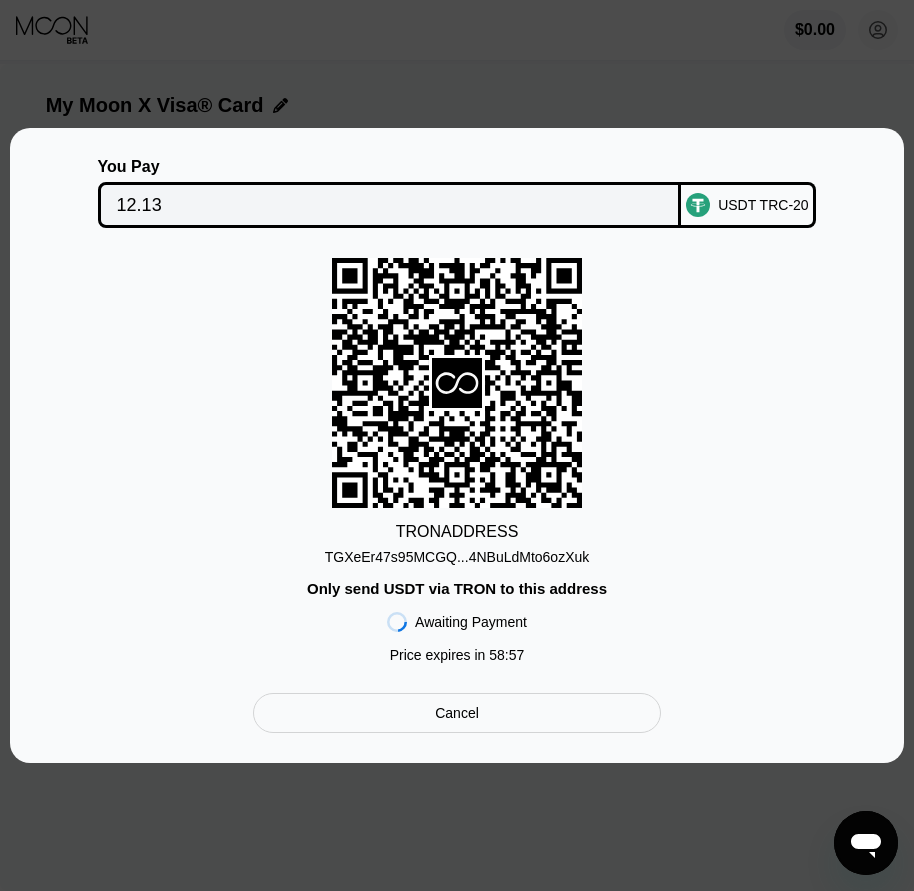 click on "[ADDRESS]" at bounding box center (457, 557) 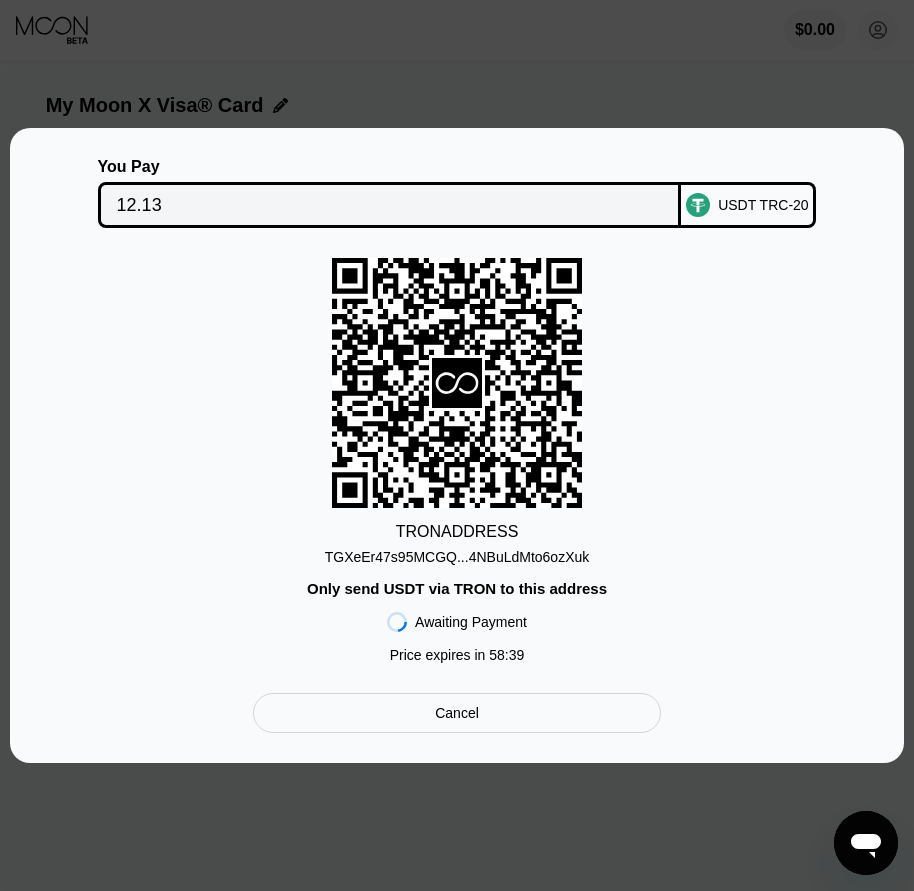 click on "12.13" at bounding box center (390, 205) 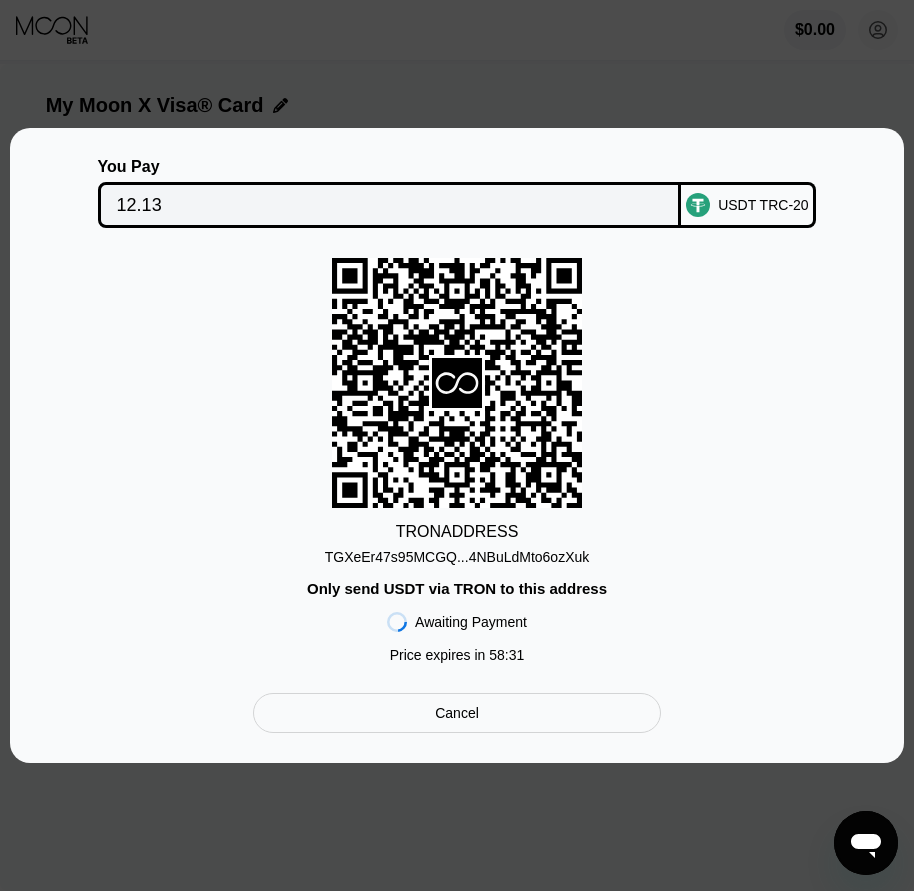 click on "TRON  ADDRESS TGXeEr47s95MCGQ...4NBuLdMto6ozXuk Only send USDT via TRON to this address Awaiting Payment Price expires in   58 : 31" at bounding box center (457, 465) 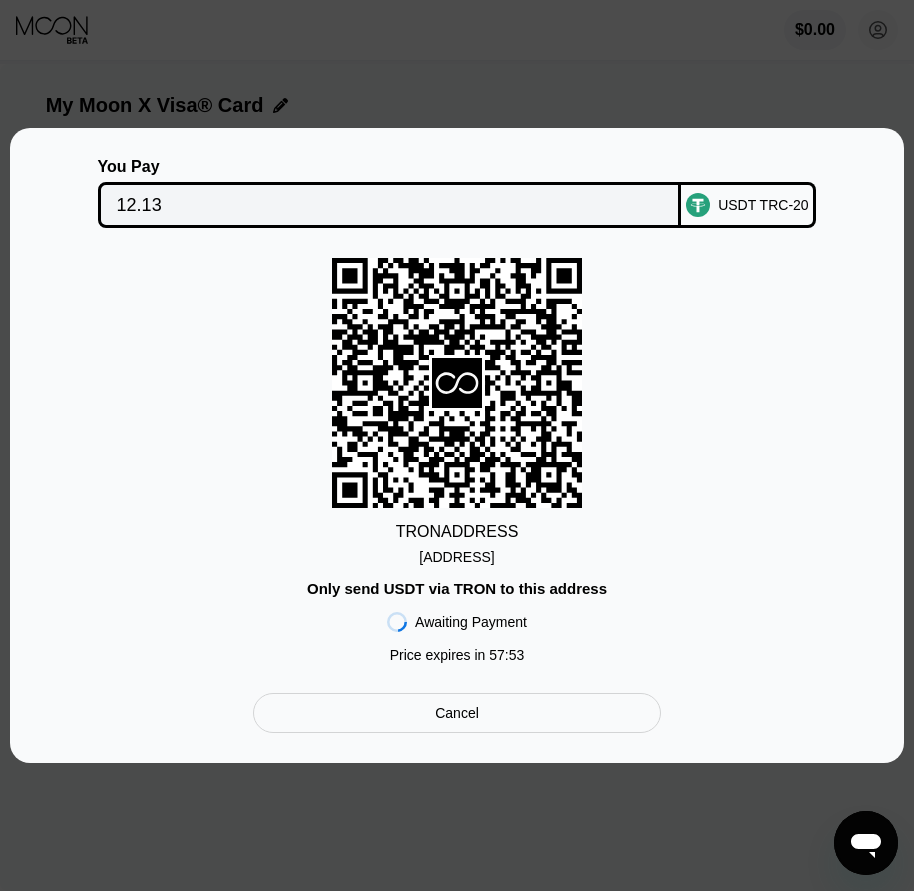 scroll, scrollTop: 0, scrollLeft: 0, axis: both 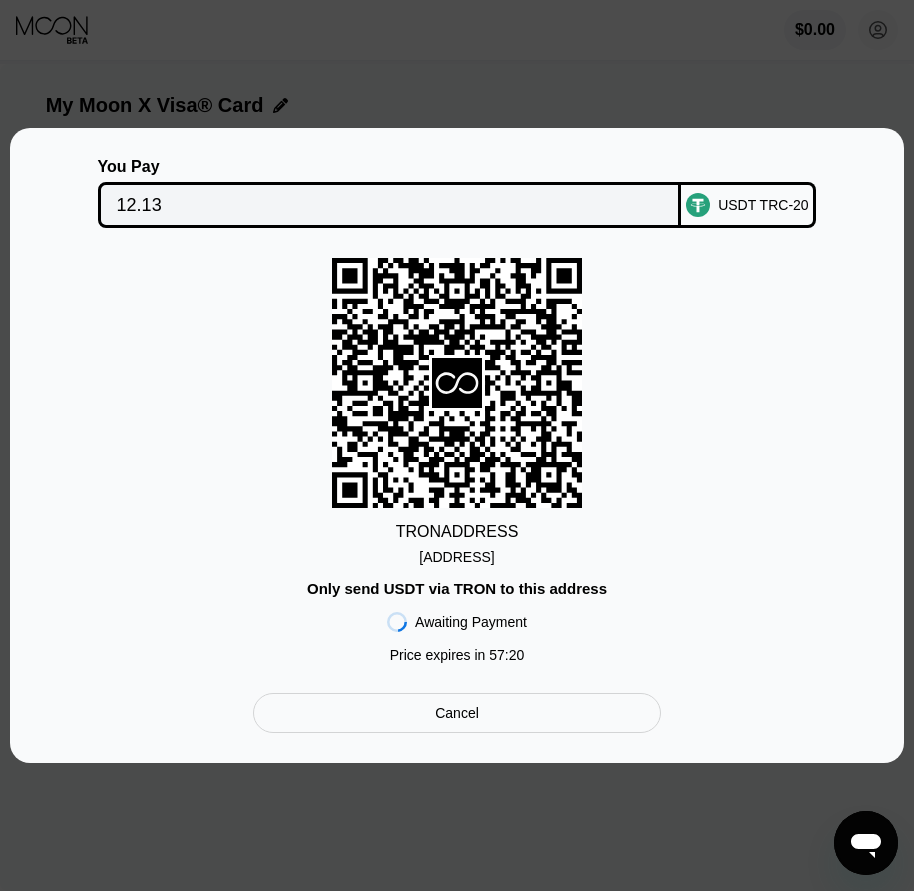 click on "TRON ADDRESS [ADDRESS] Only send USDT via TRON to this address Awaiting Payment Price expires in 57 : 20" at bounding box center (457, 465) 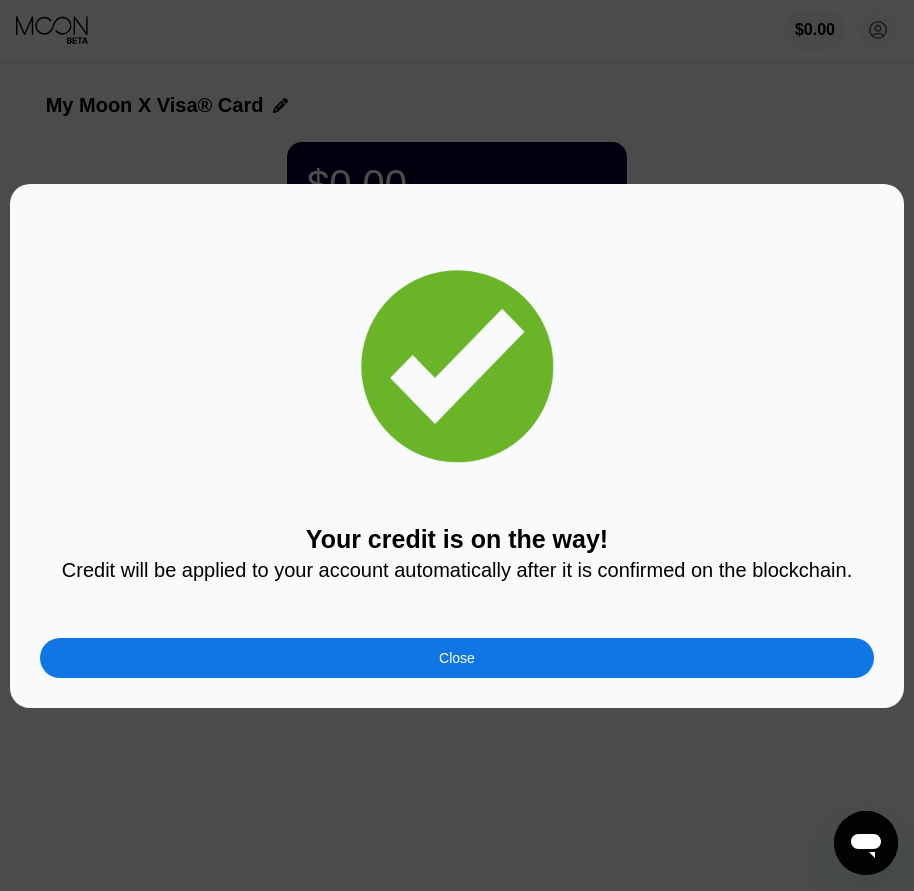 click on "Close" at bounding box center [457, 658] 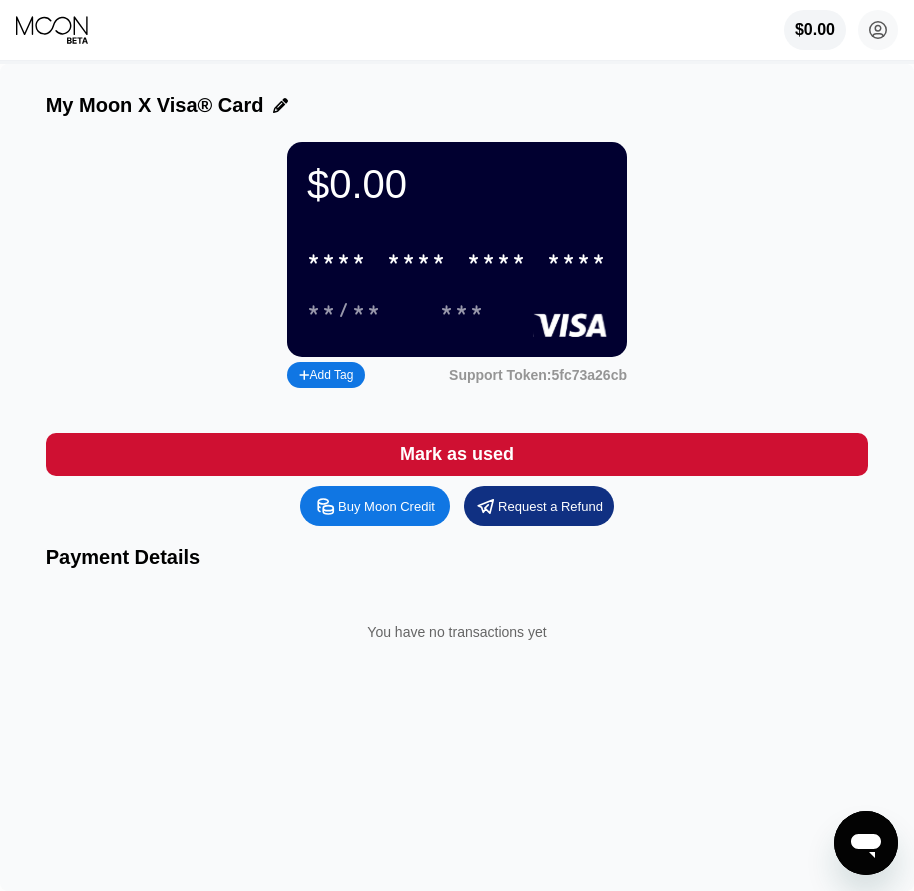 click on "* * * *" at bounding box center [497, 260] 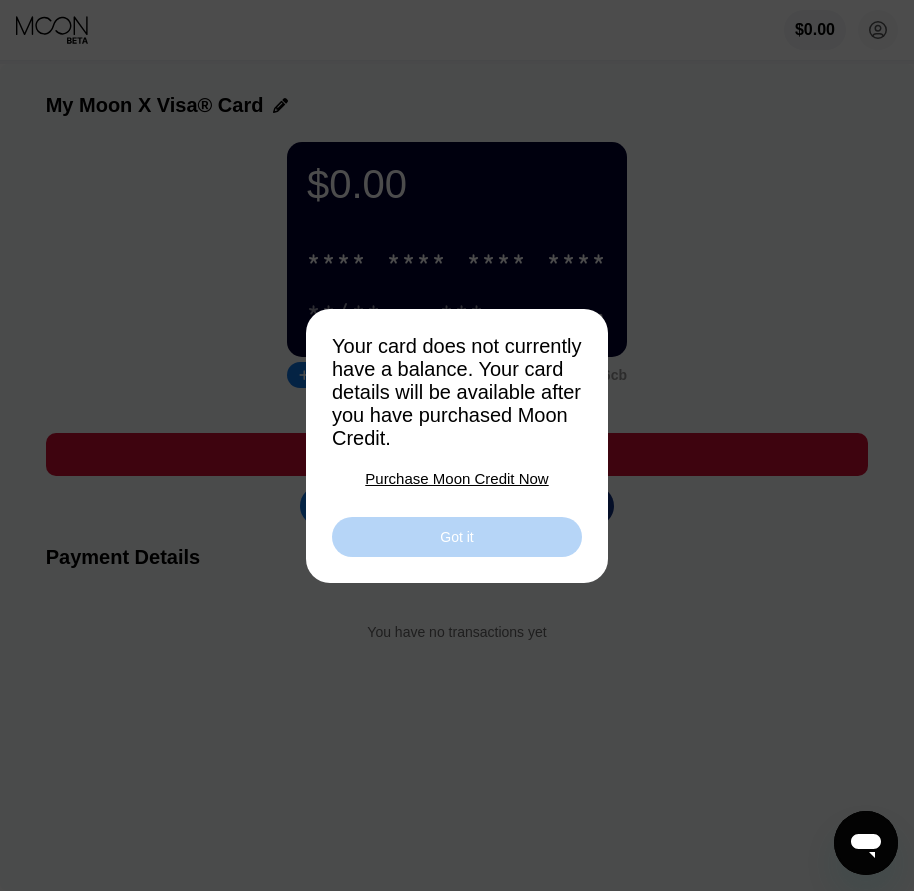 click on "Got it" at bounding box center [457, 537] 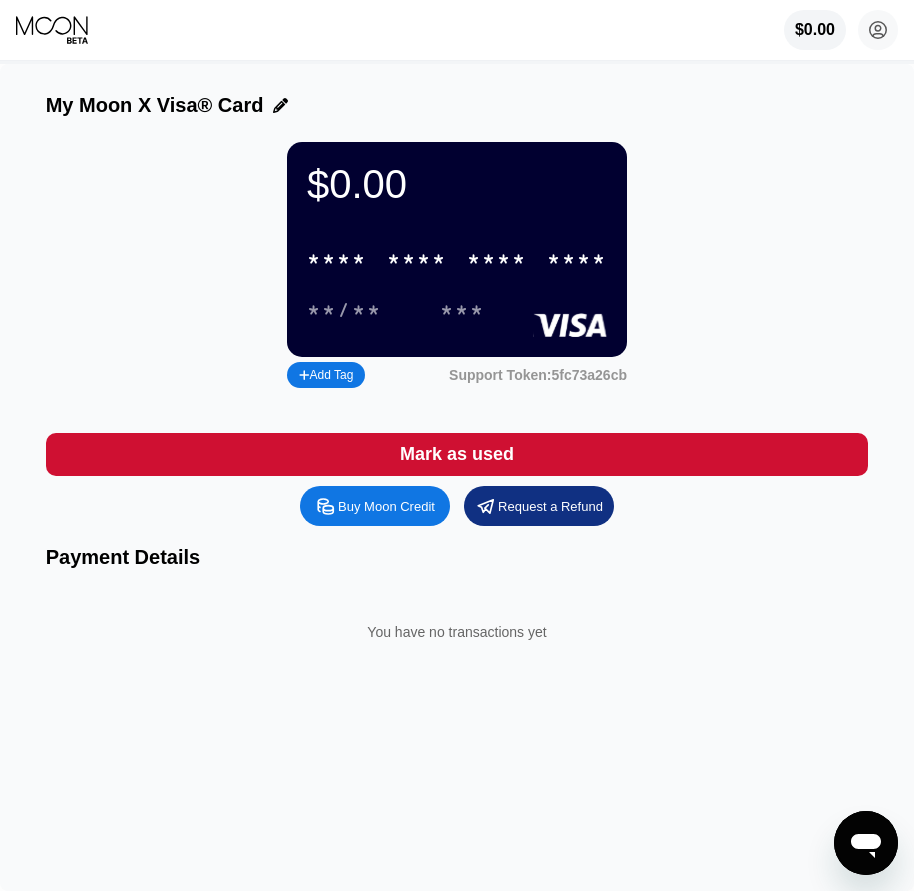 click on "* * * * * * * * * * * * **** **/** ***" at bounding box center [457, 276] 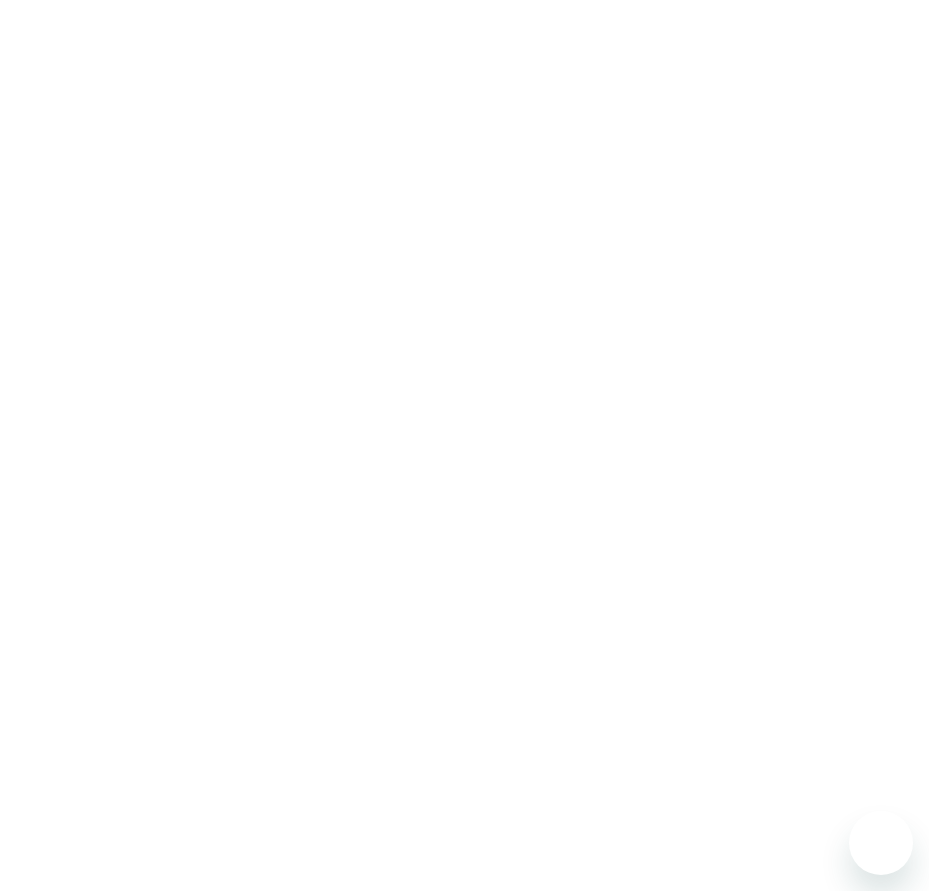 scroll, scrollTop: 0, scrollLeft: 0, axis: both 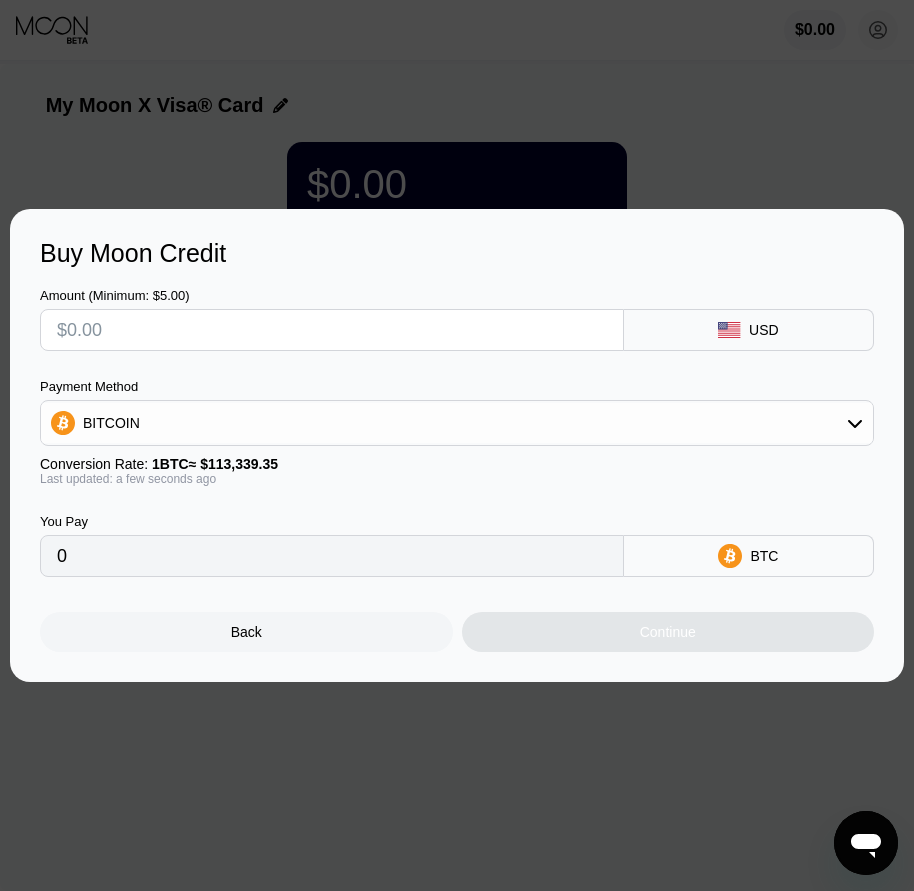 click at bounding box center [464, 445] 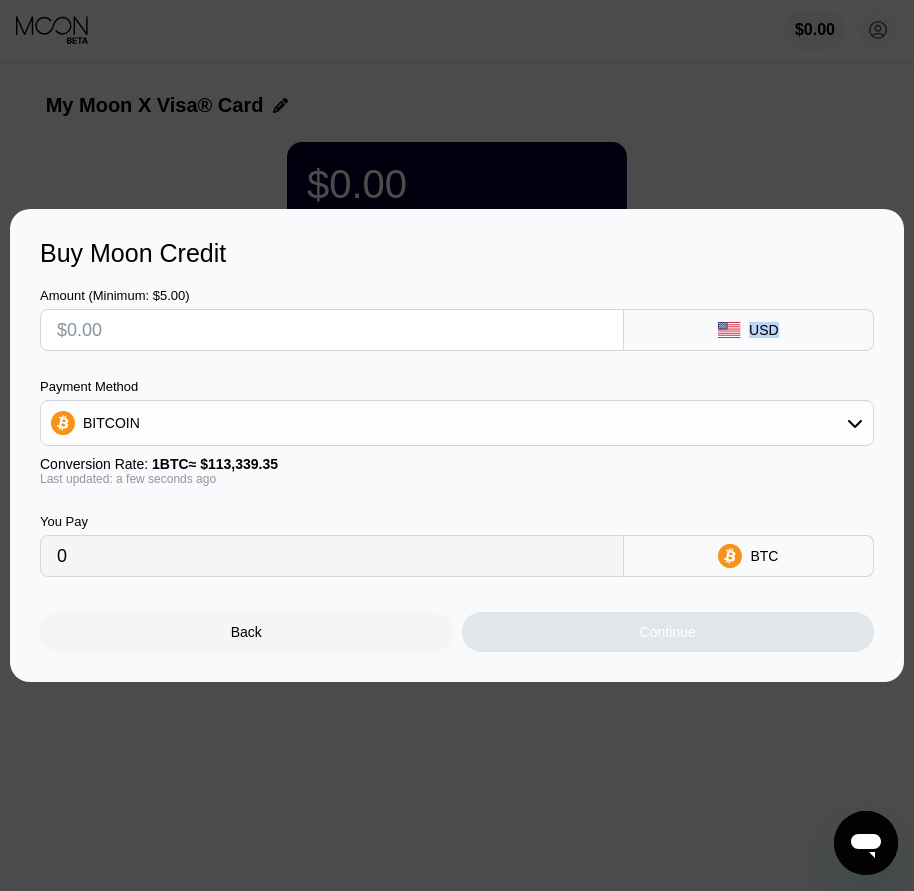 click 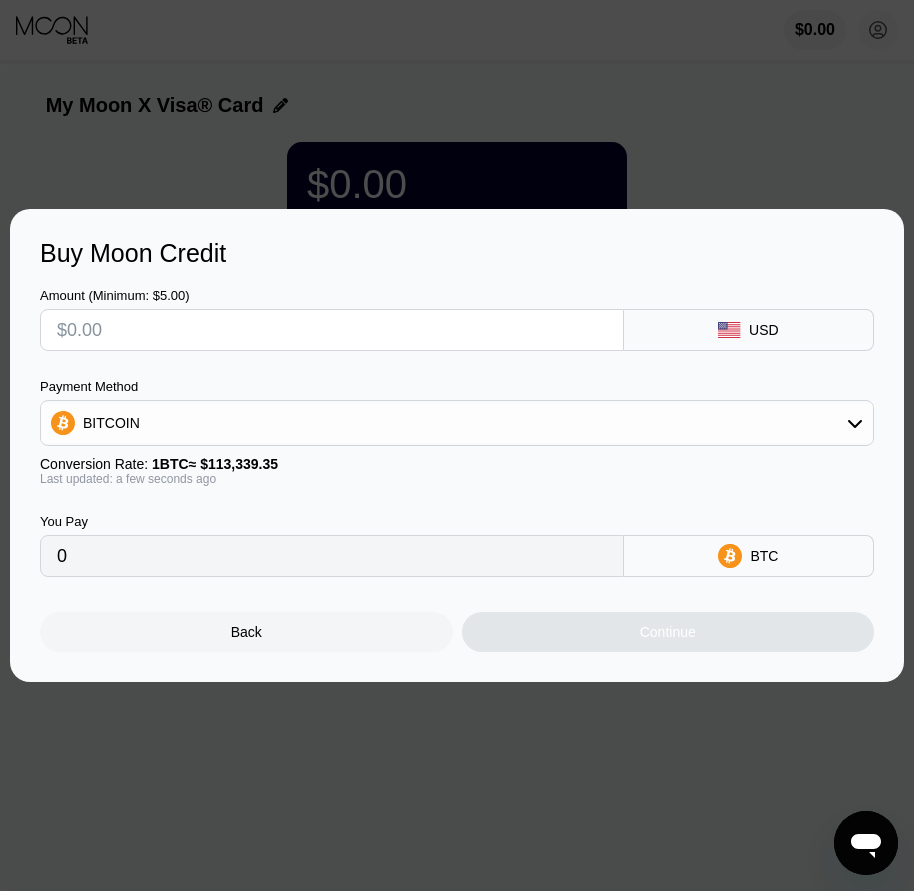 click at bounding box center [464, 445] 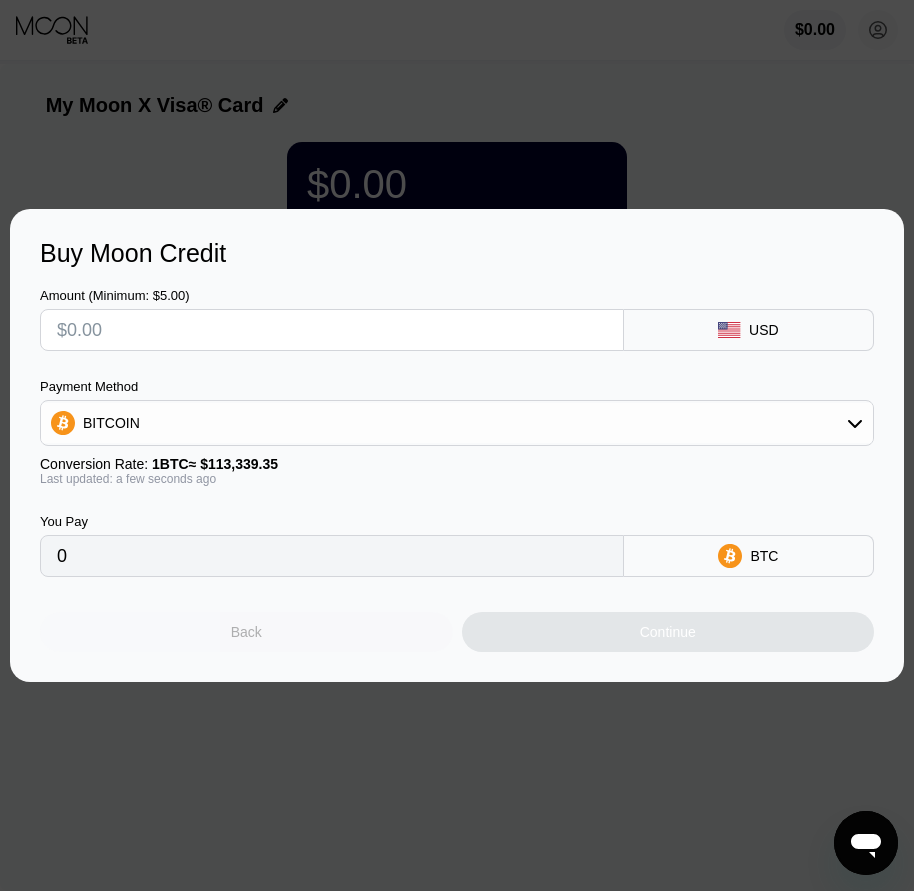 click on "Back" at bounding box center [246, 632] 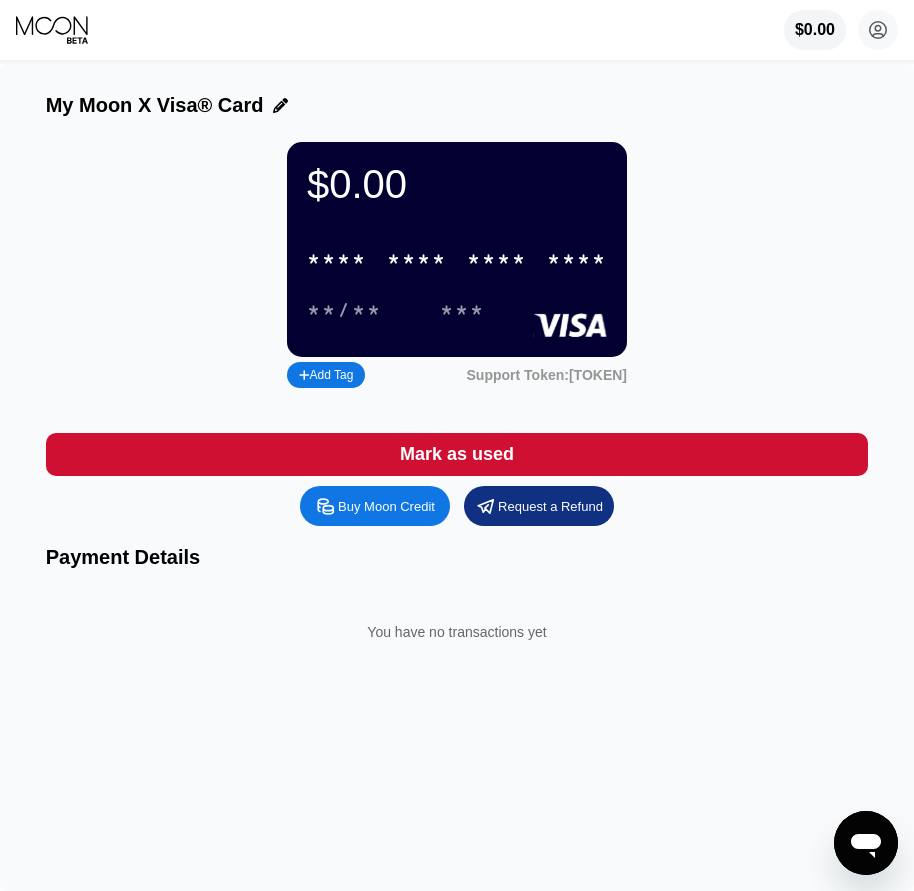 click on "Buy Moon Credit" at bounding box center [375, 506] 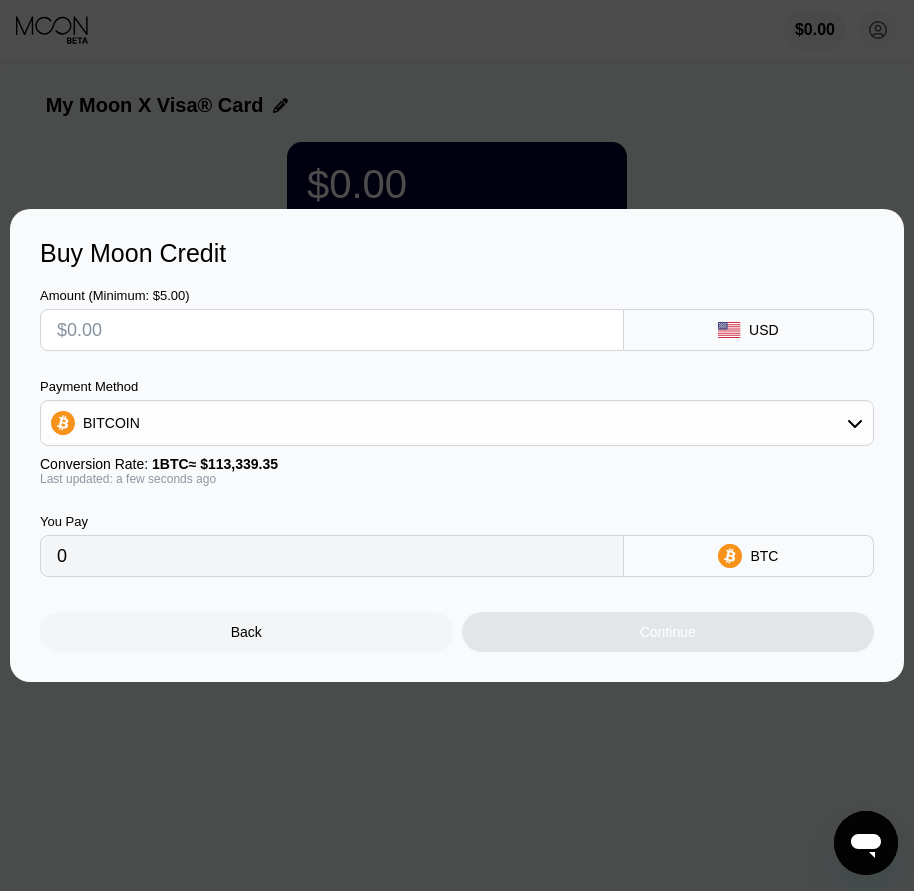 click at bounding box center (332, 330) 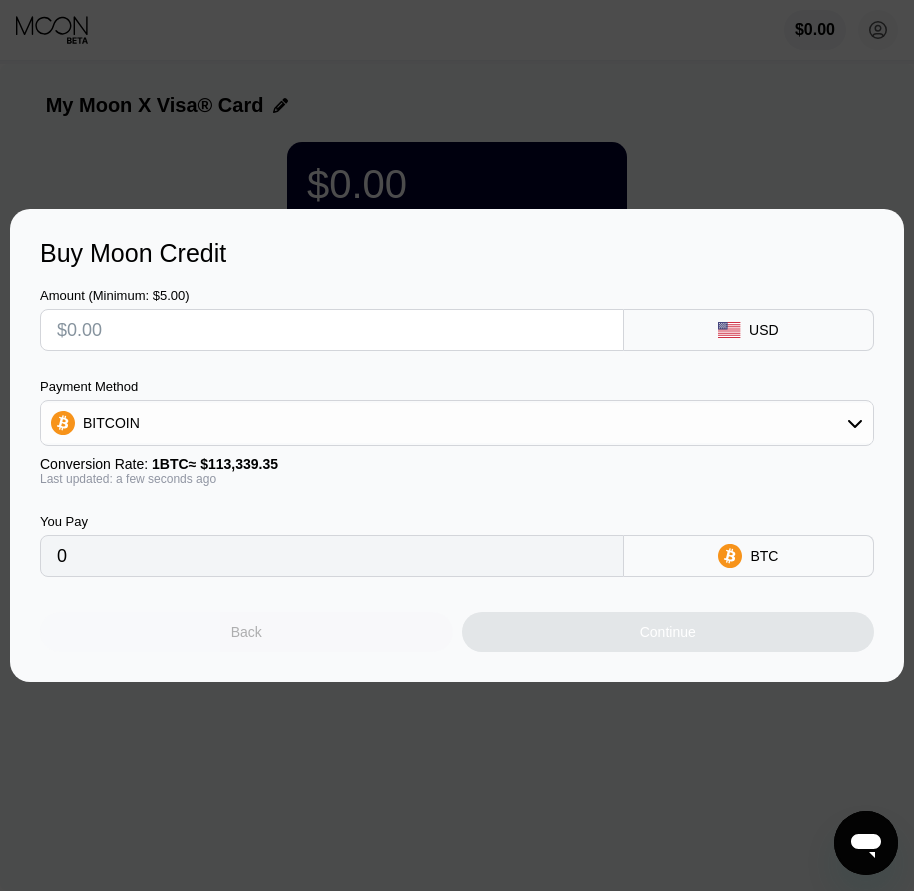 click on "Back" at bounding box center [246, 632] 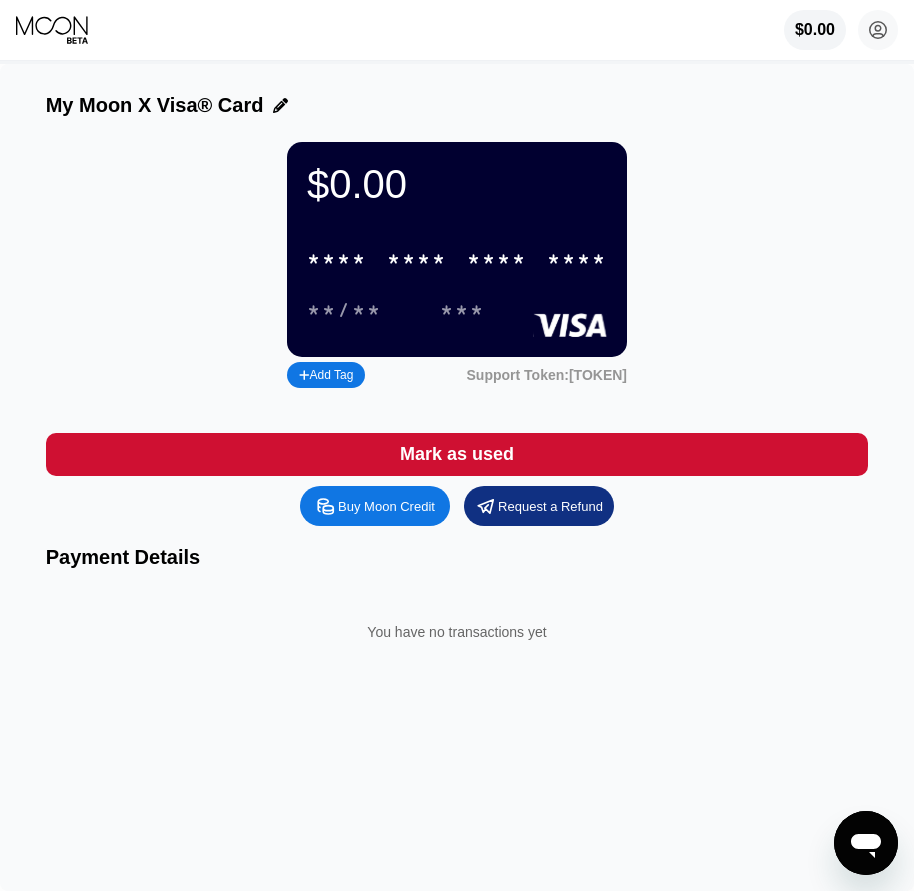 click on "* * * *" at bounding box center (417, 260) 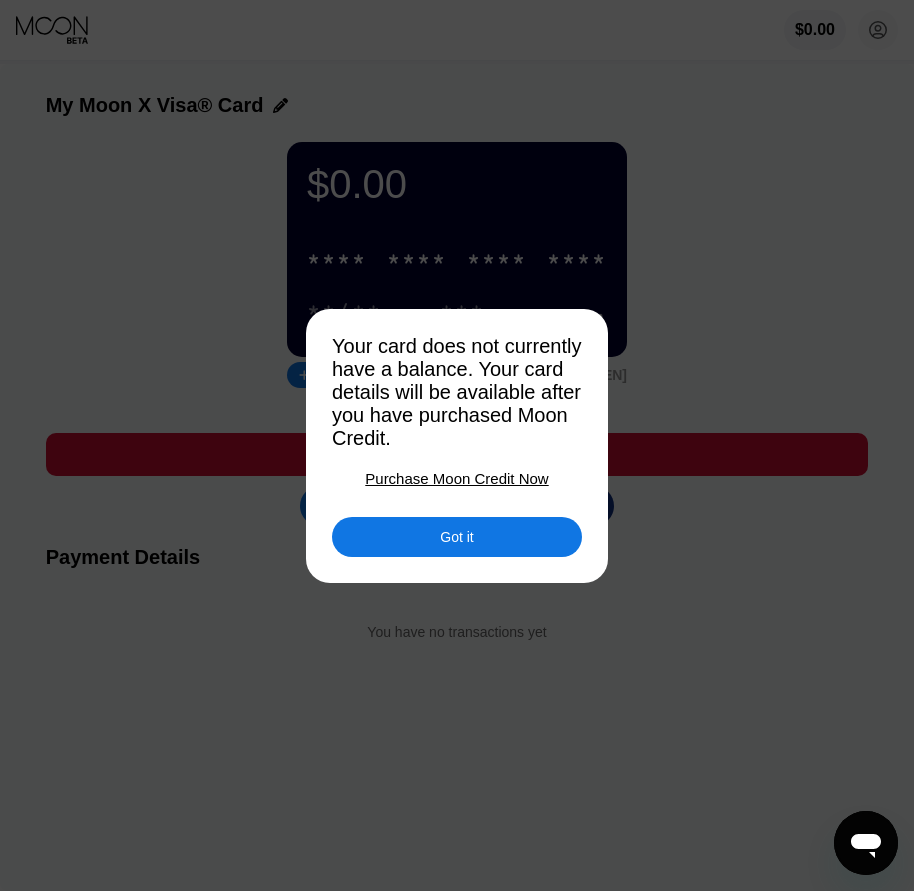 click on "Got it" at bounding box center [456, 537] 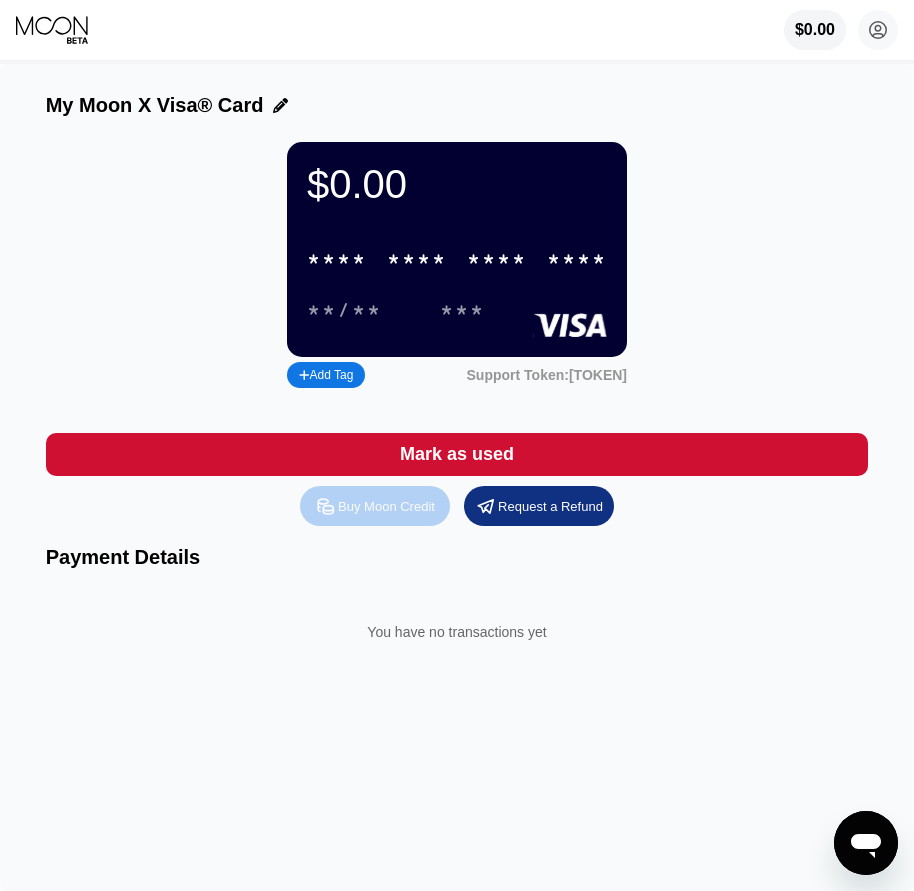 click on "Buy Moon Credit" at bounding box center [386, 506] 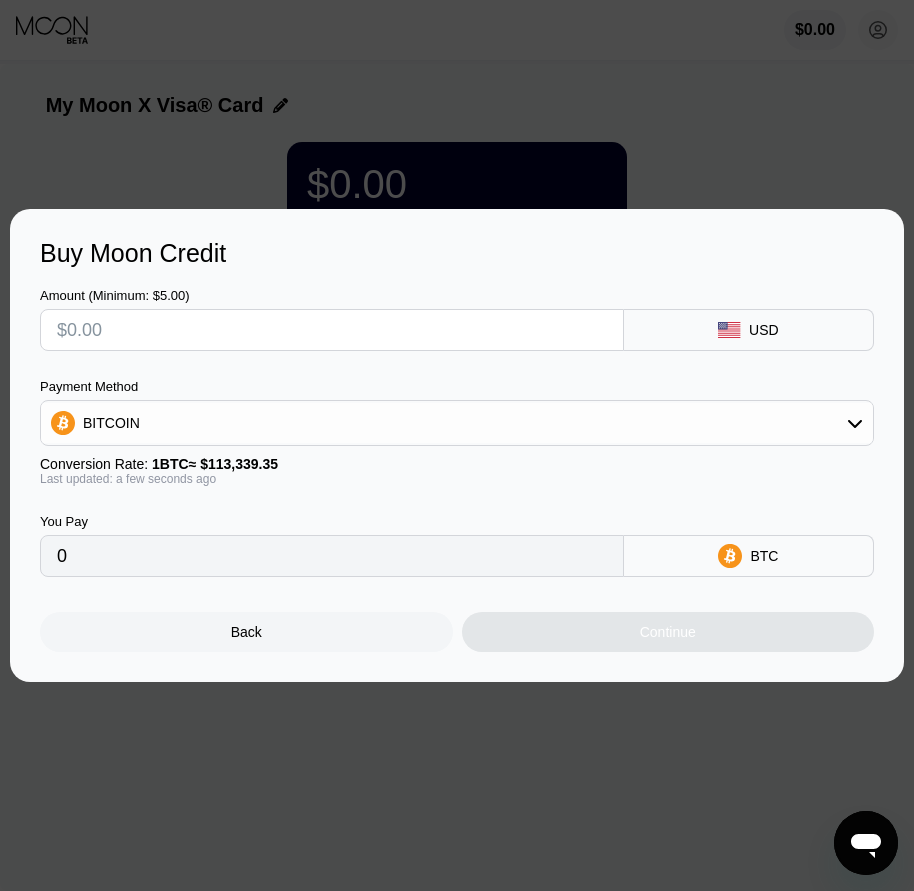 click at bounding box center (332, 330) 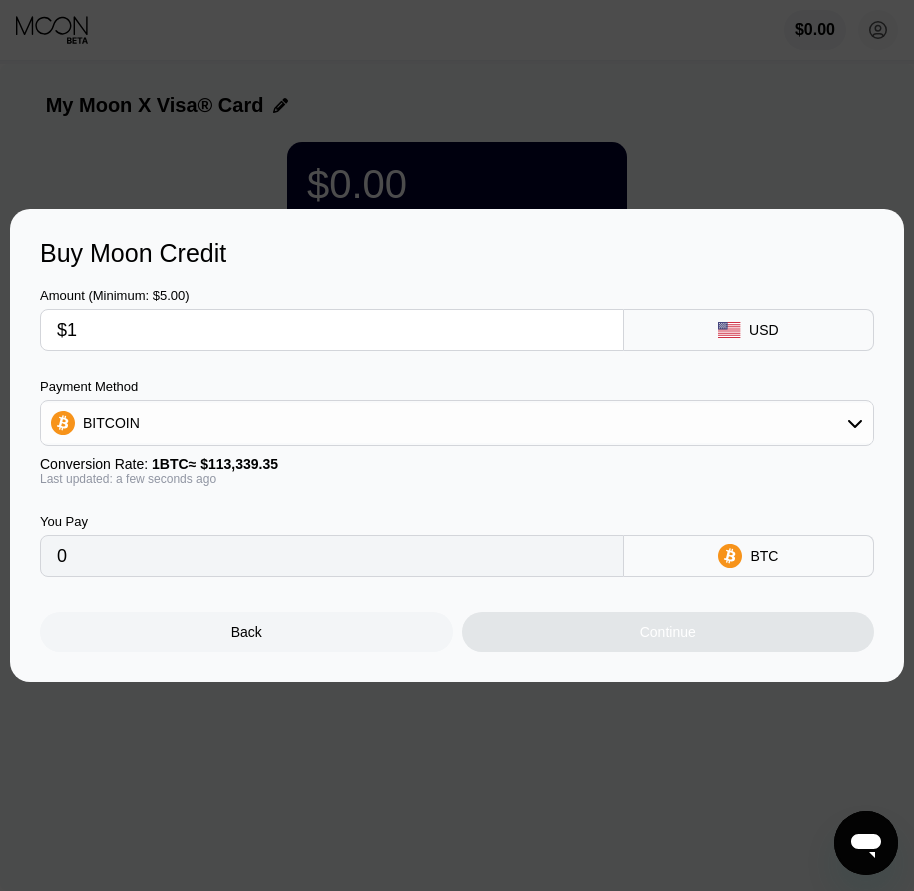 type on "0.00000883" 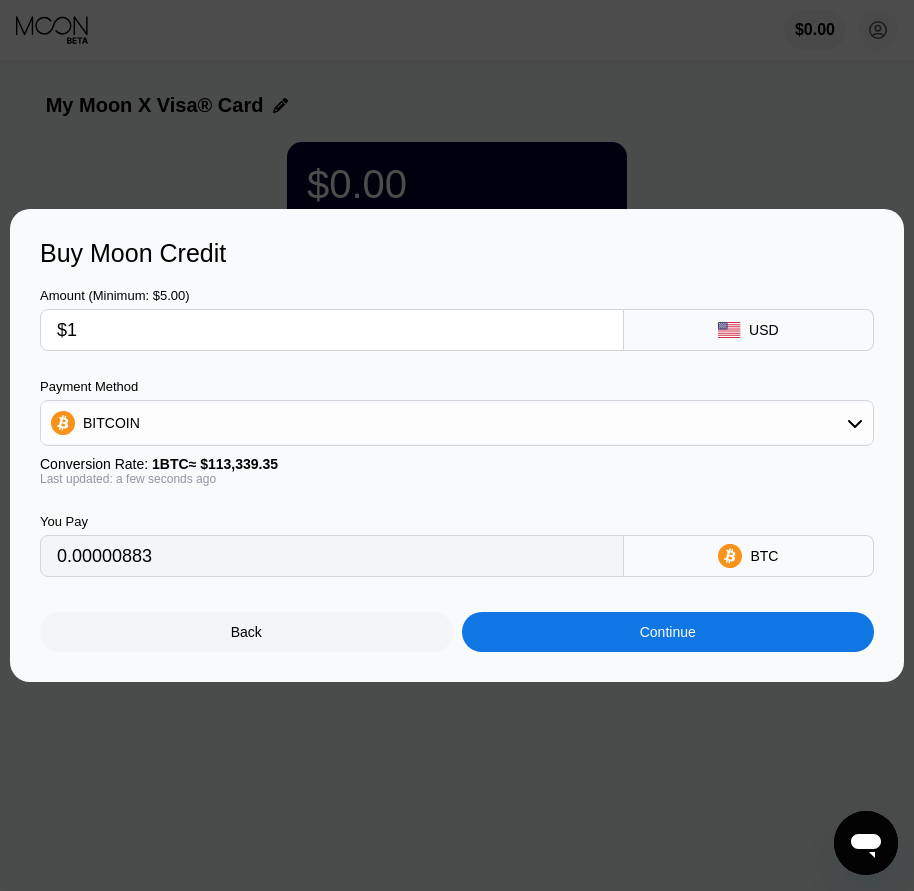 type on "$12" 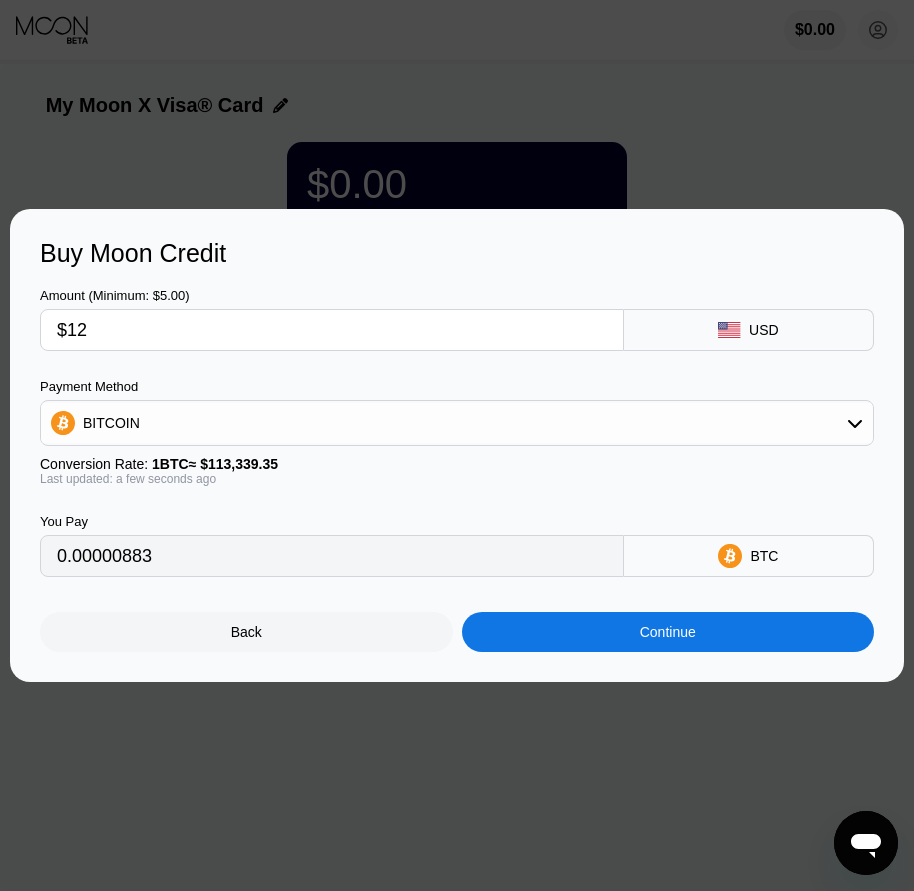 type on "0.00010588" 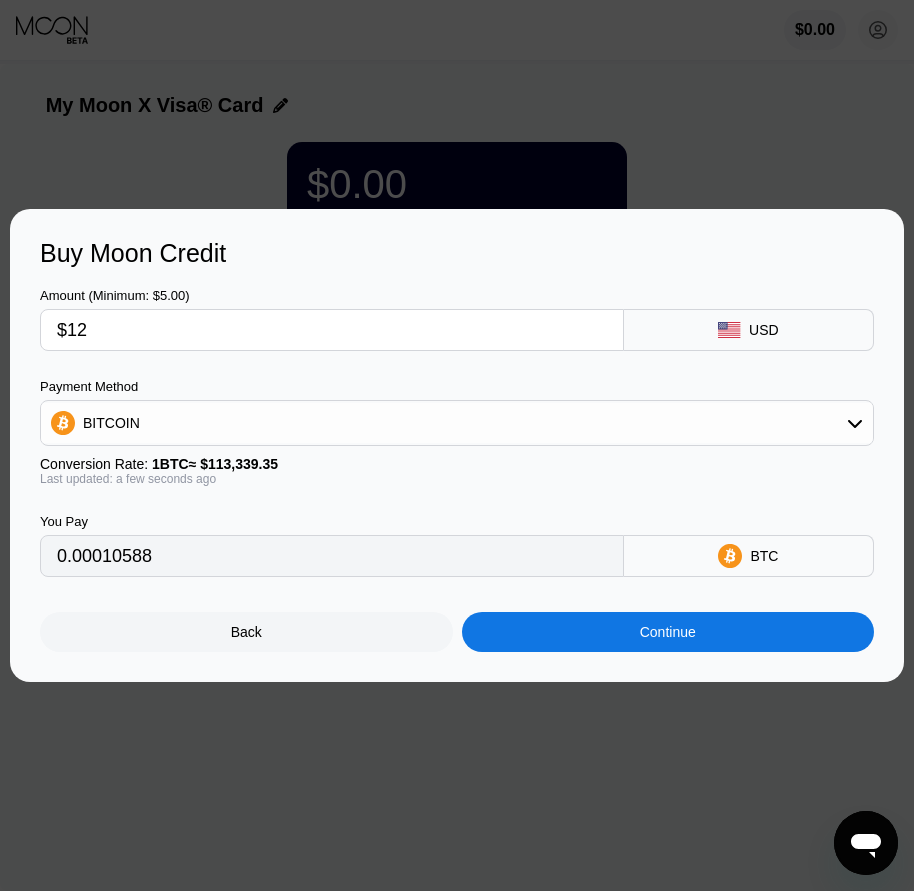 type on "$12" 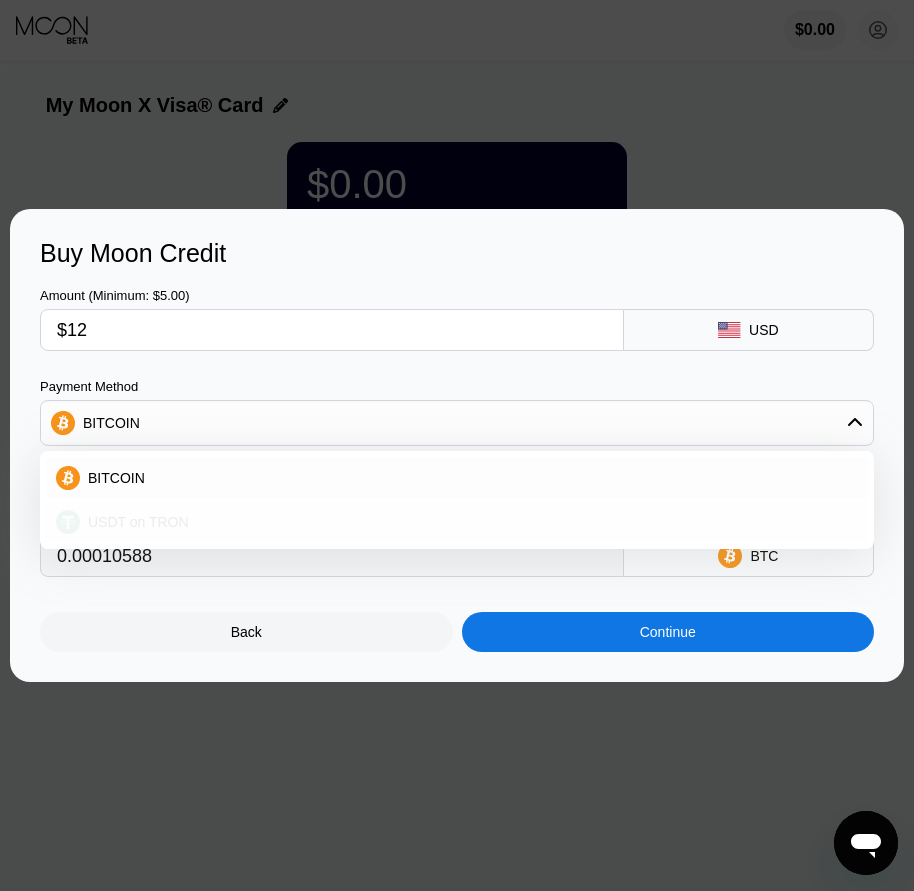 click on "USDT on TRON" at bounding box center (138, 522) 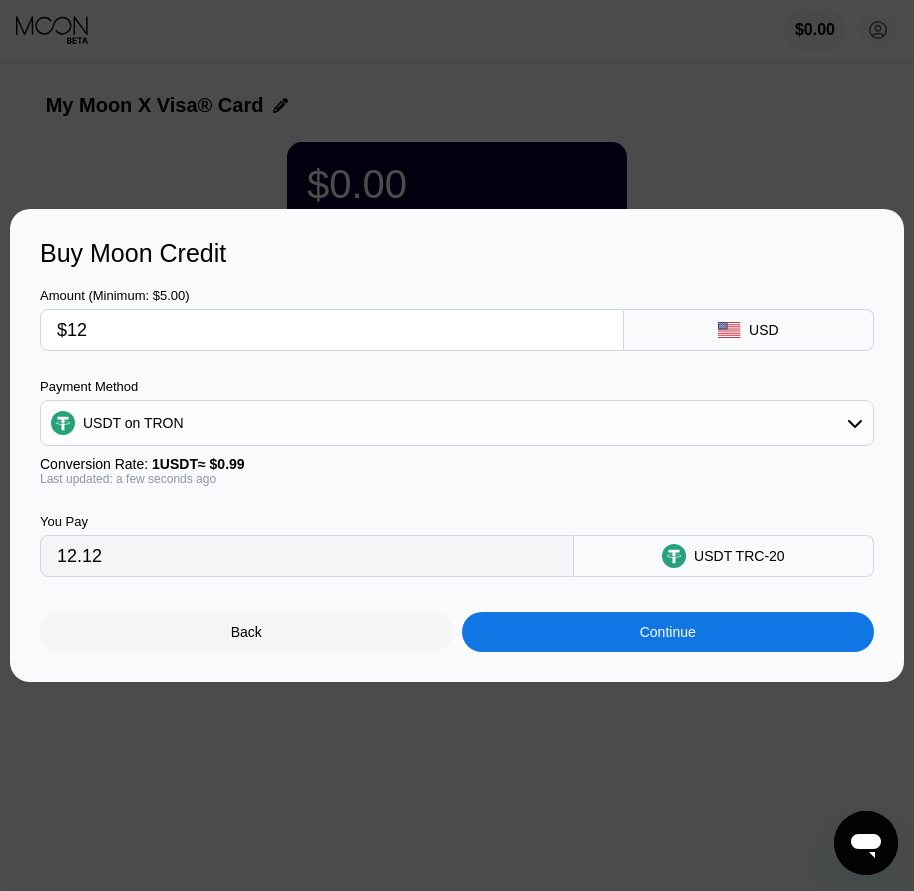 click on "12.12" at bounding box center [307, 556] 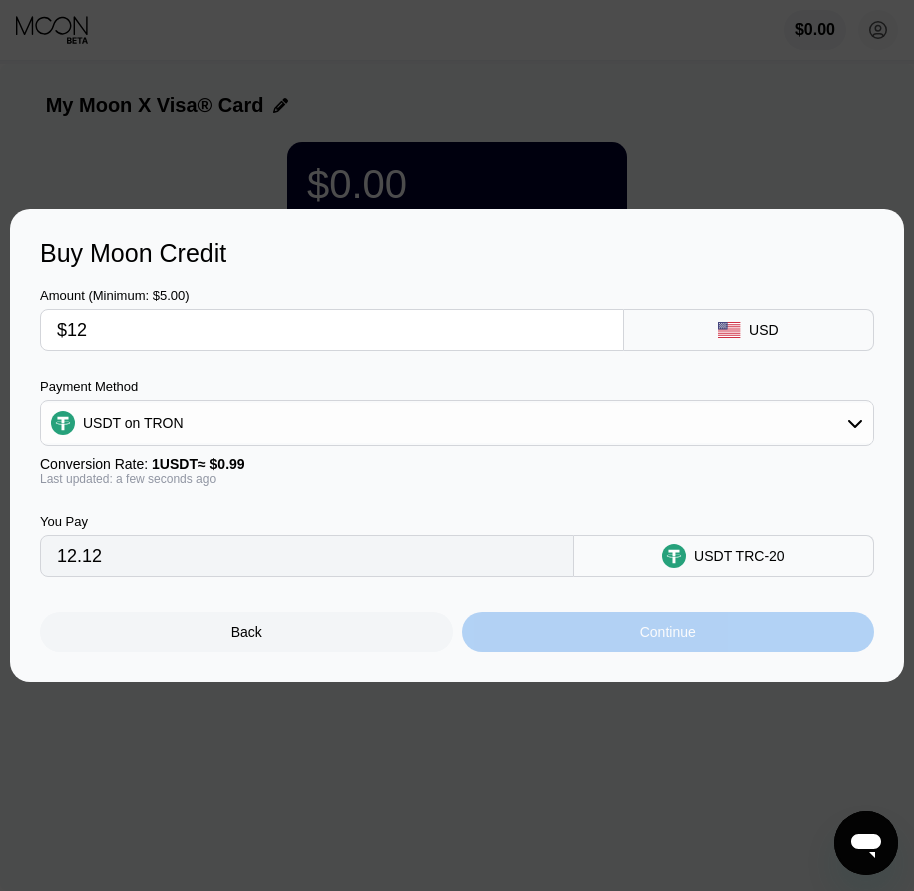 click on "Continue" at bounding box center [668, 632] 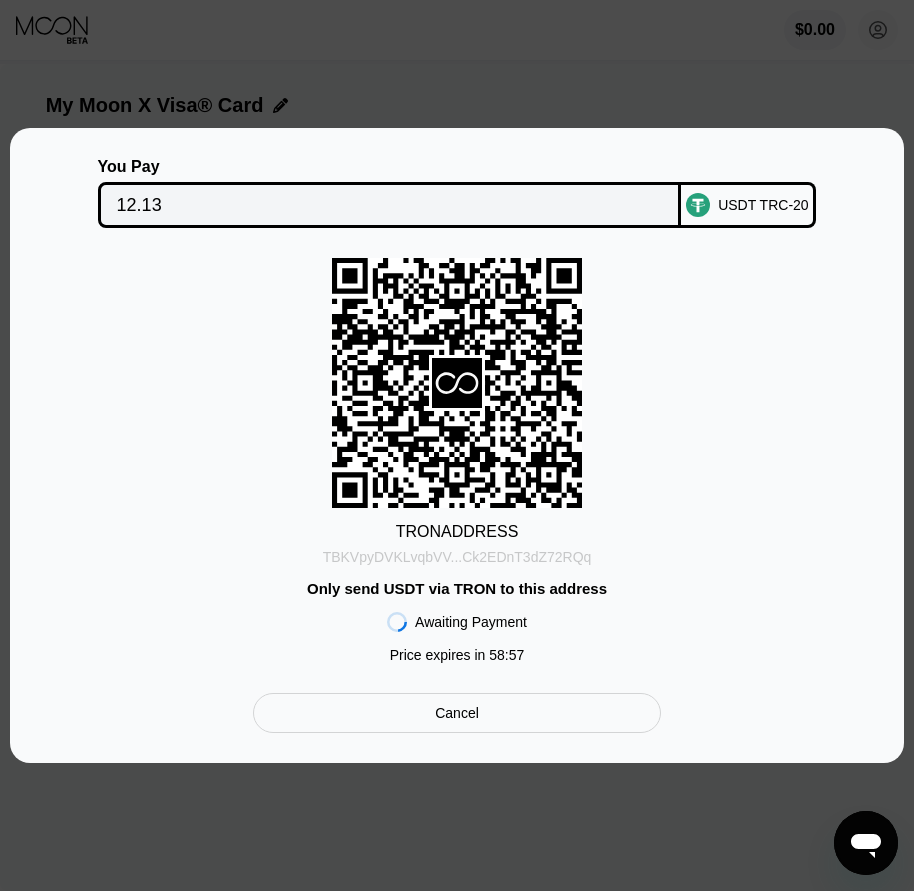 click on "TBKVpyDVKLvqbVV...Ck2EDnT3dZ72RQq" at bounding box center (457, 557) 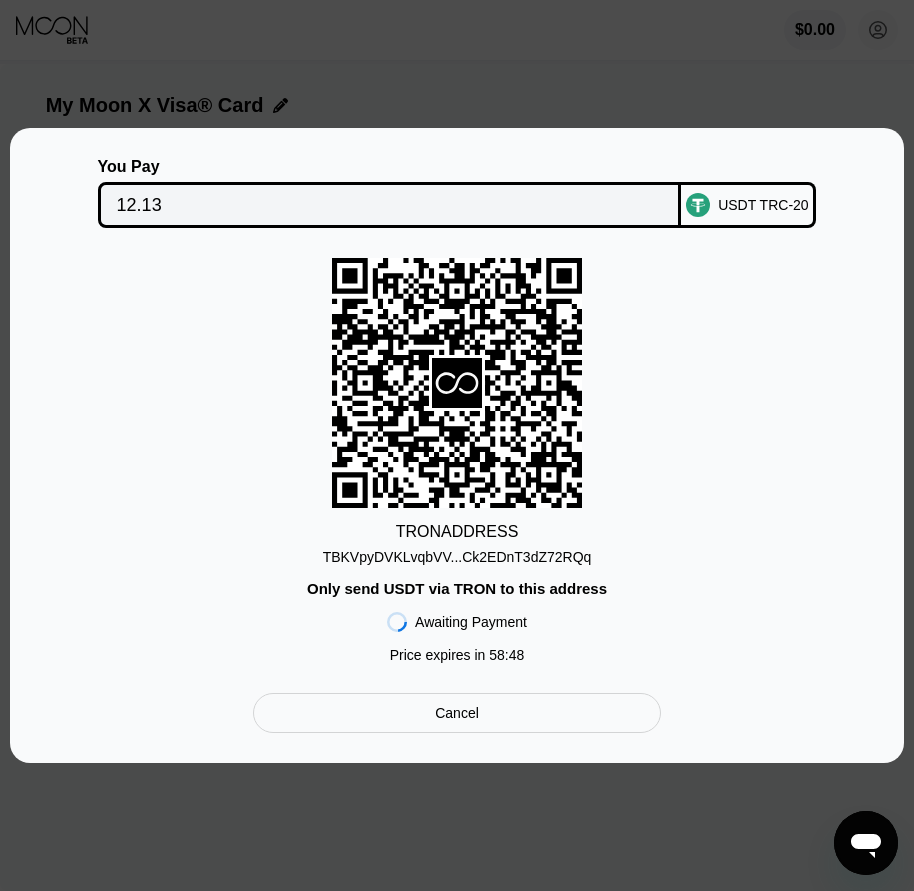 click on "12.13" at bounding box center [390, 205] 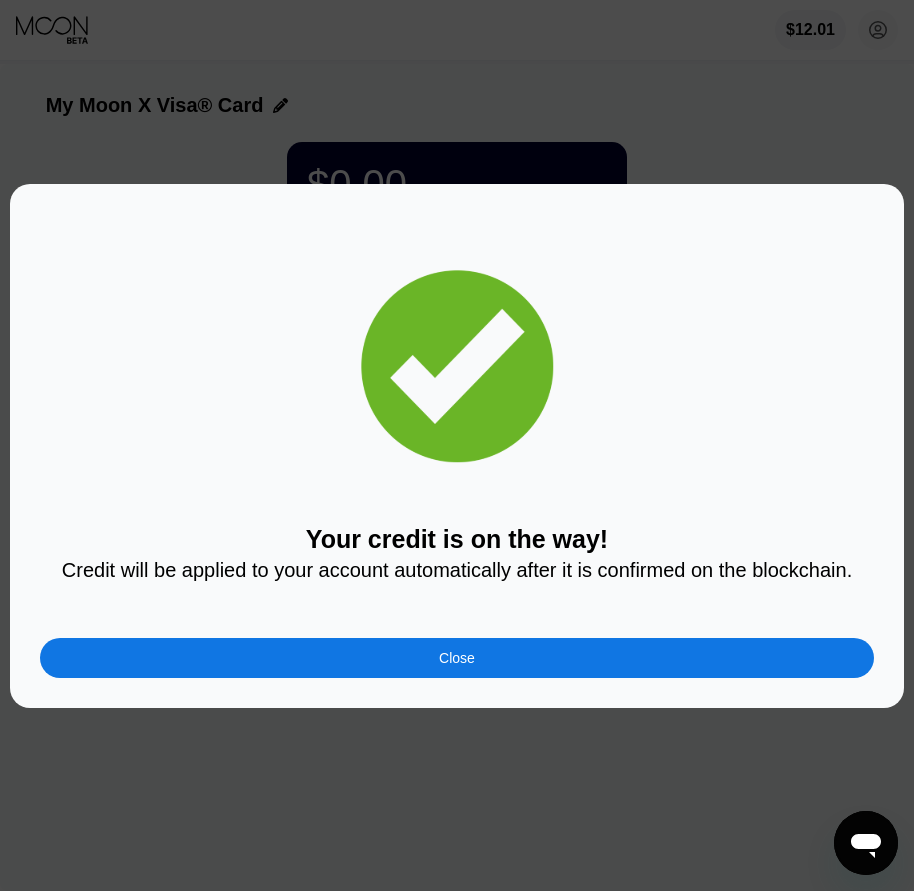 click on "Your credit is on the way! Credit will be applied to your account automatically after it is confirmed on the blockchain. Close" at bounding box center (457, 446) 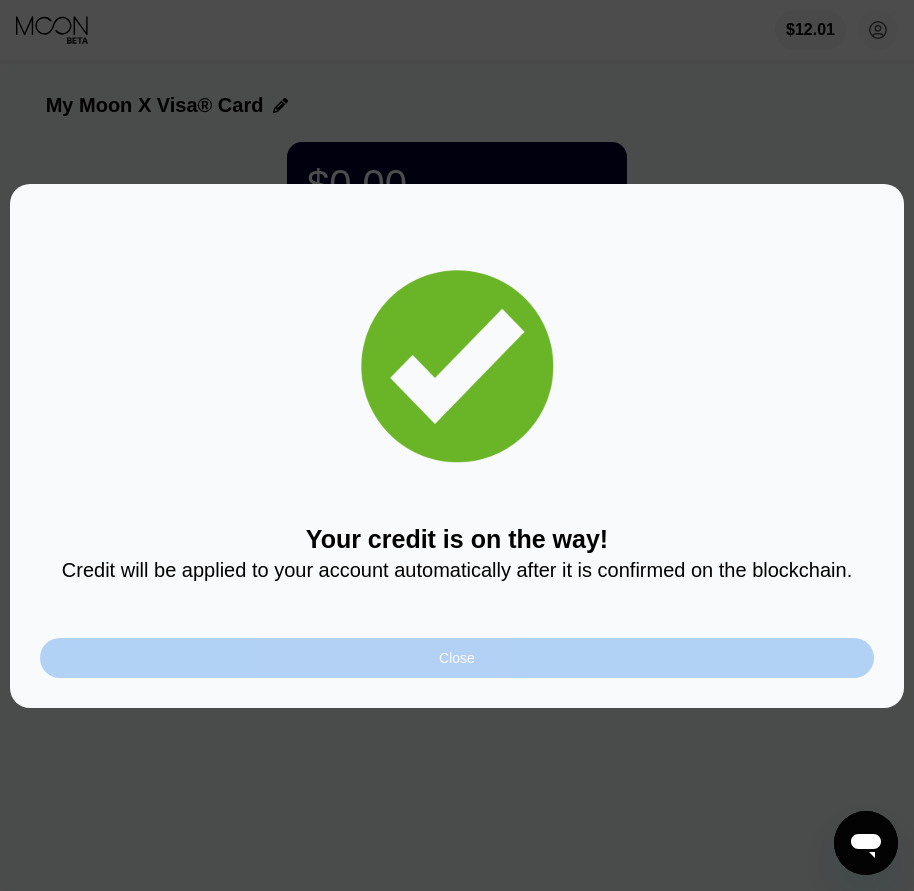 click on "Close" at bounding box center [457, 658] 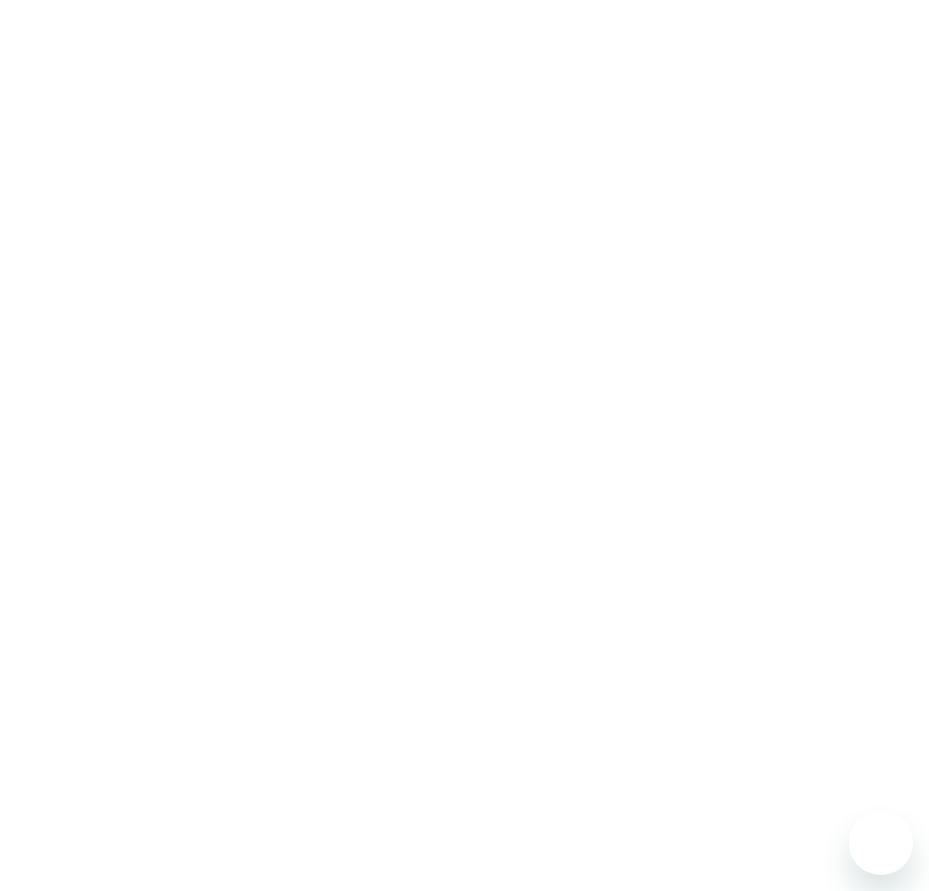 scroll, scrollTop: 0, scrollLeft: 0, axis: both 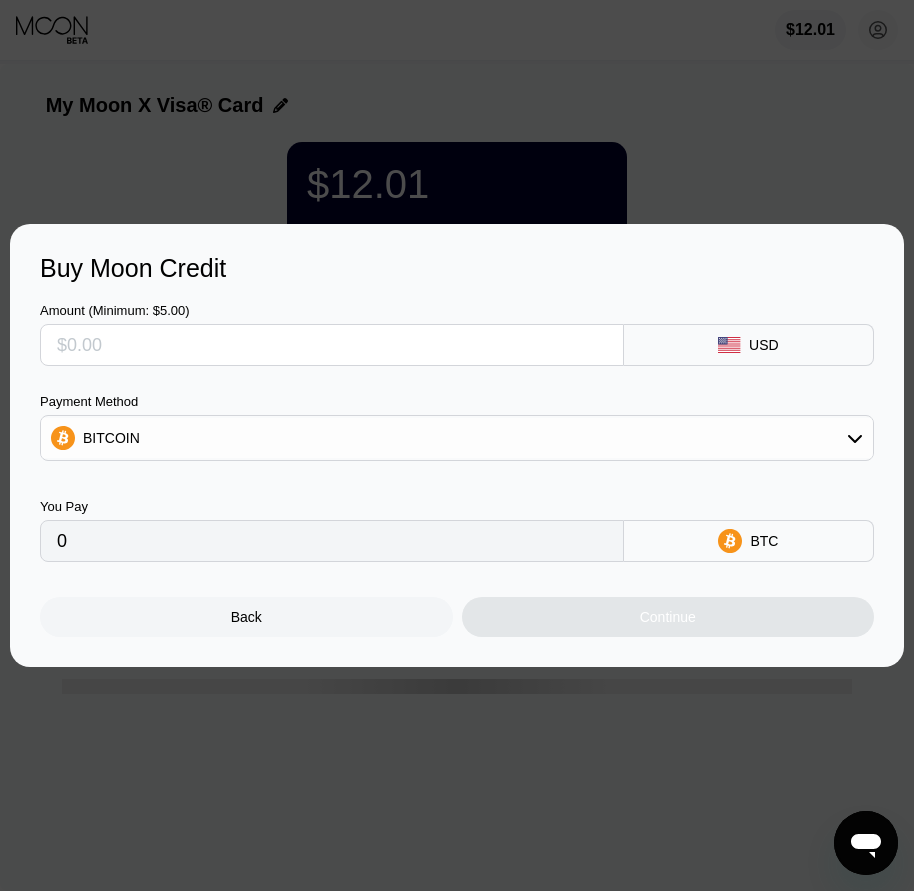 click at bounding box center (464, 445) 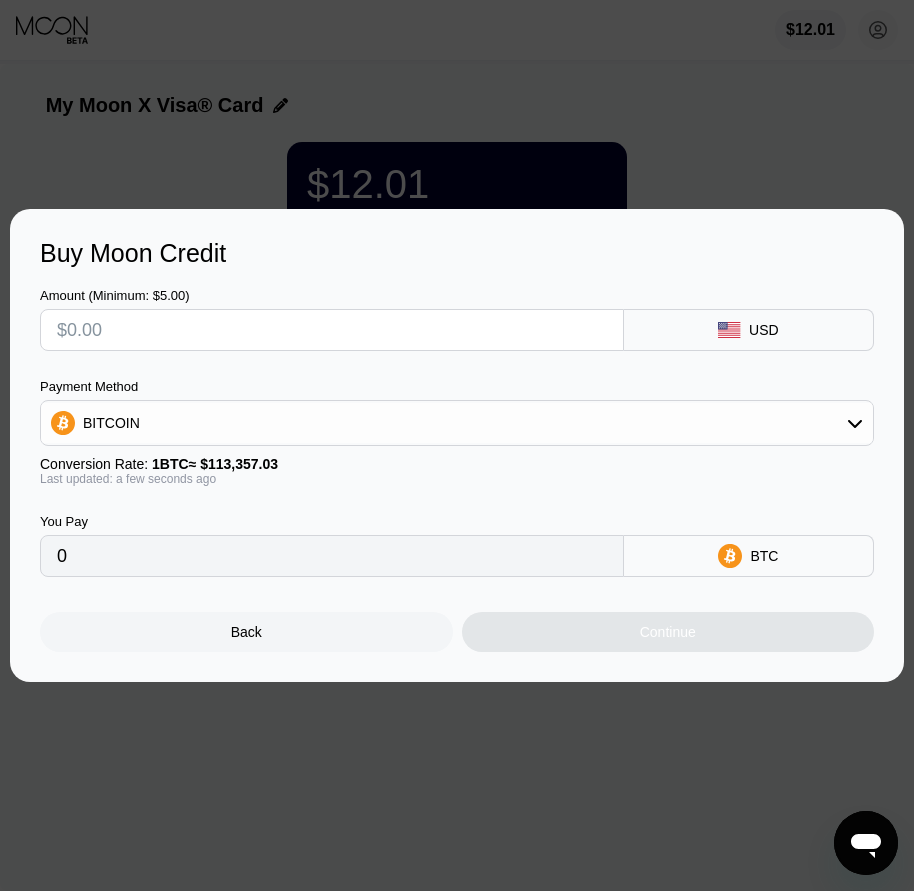 click on "Back" at bounding box center [246, 632] 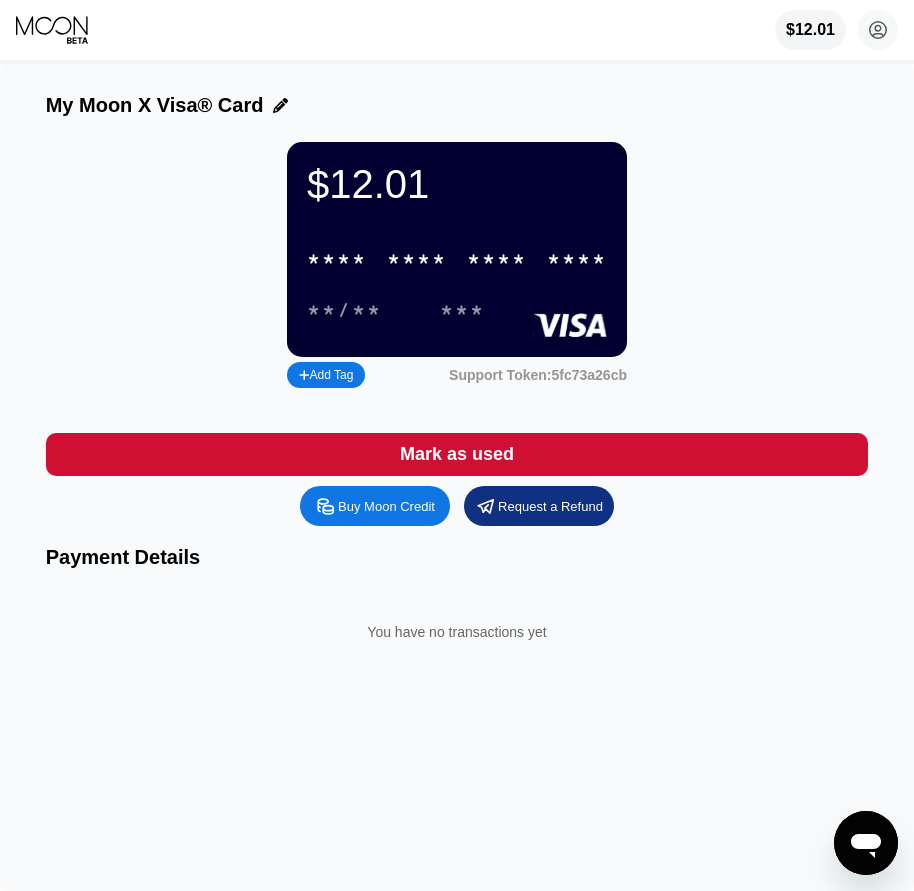 click on "* * * * * * * * * * * * ****" at bounding box center [457, 259] 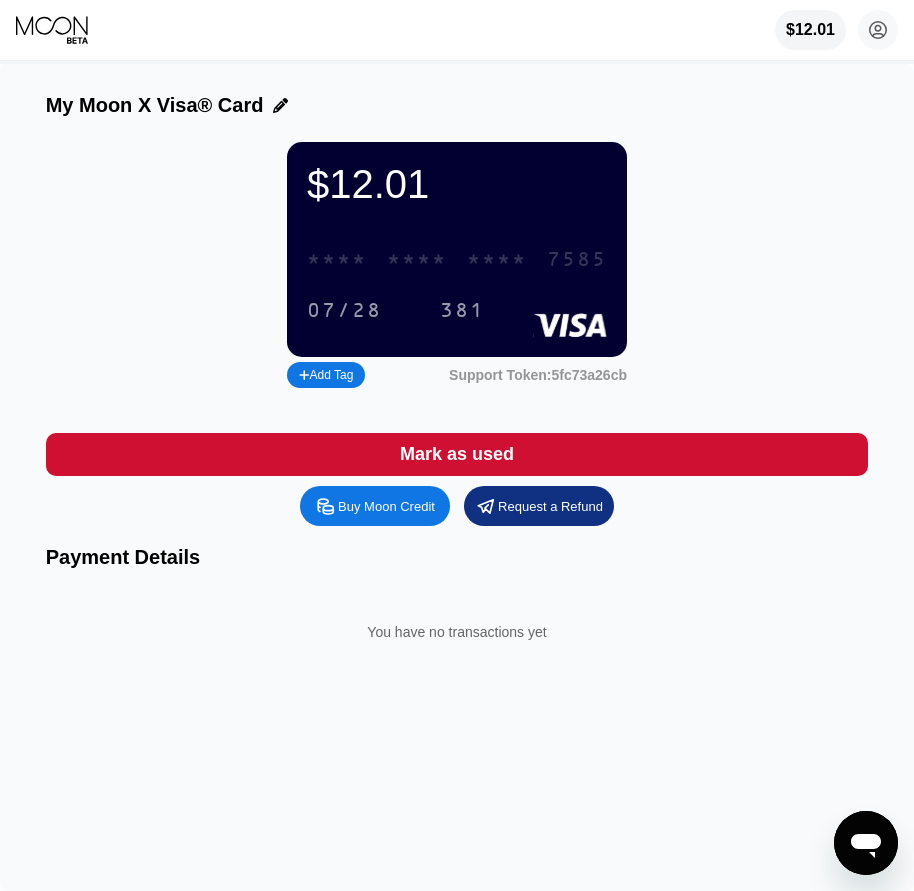click on "* * * *" at bounding box center (497, 260) 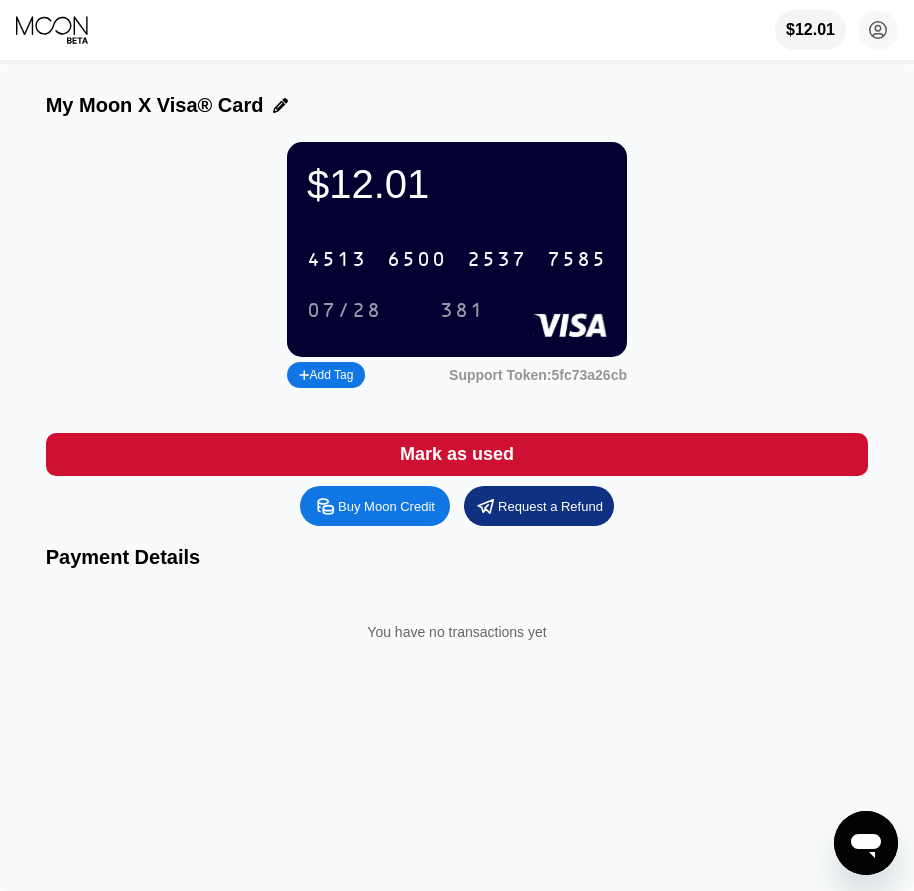 click on "07/28" at bounding box center (344, 311) 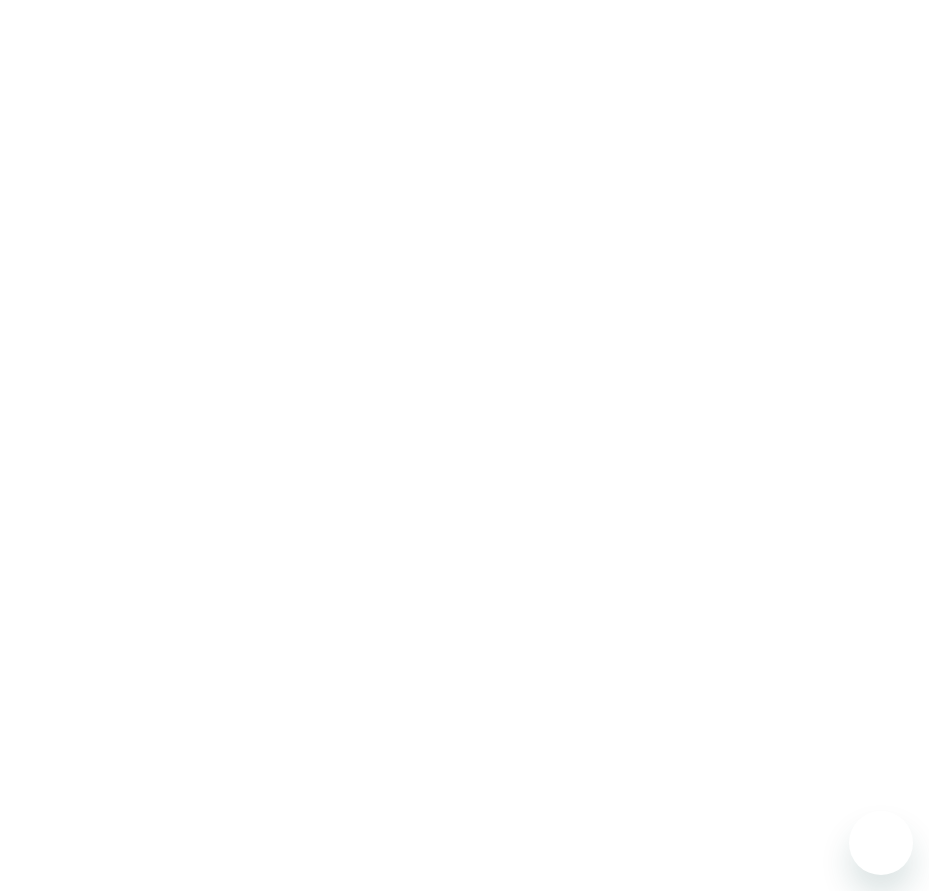 scroll, scrollTop: 0, scrollLeft: 0, axis: both 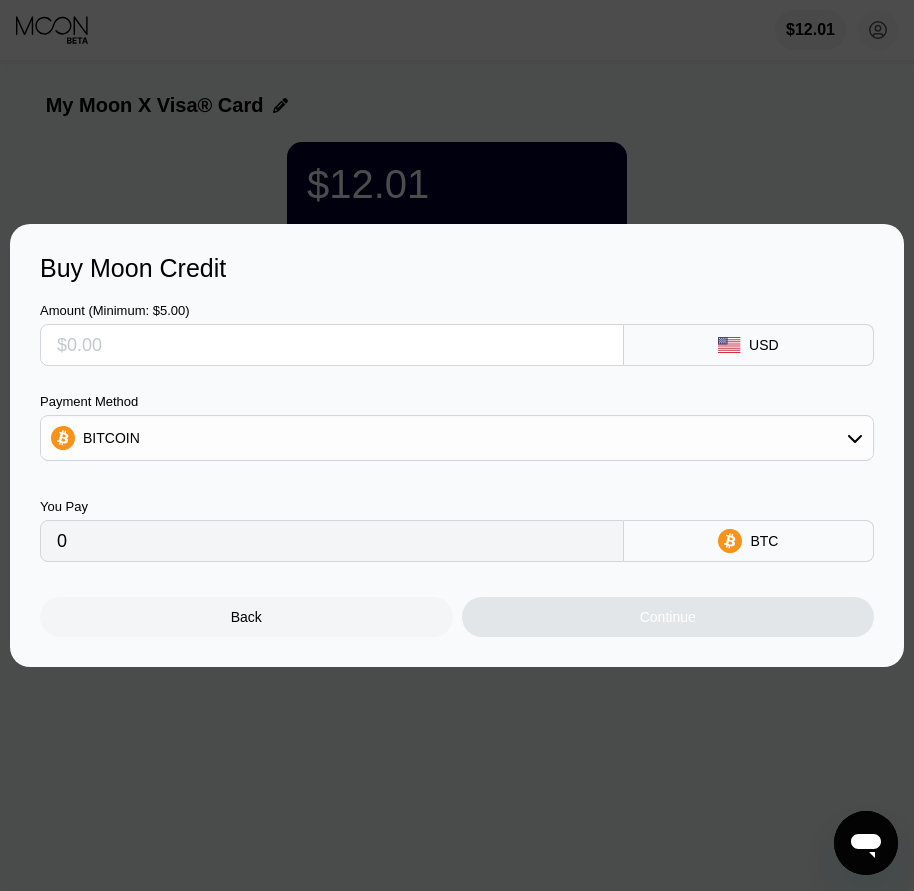 click at bounding box center [464, 445] 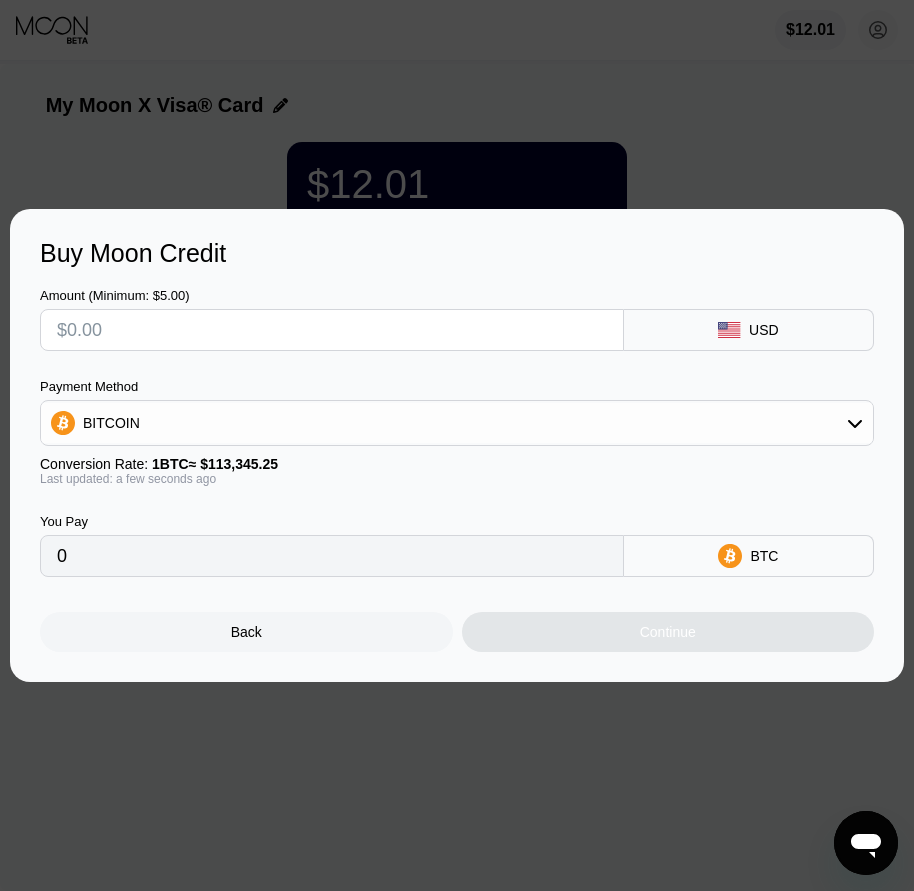 click at bounding box center (464, 445) 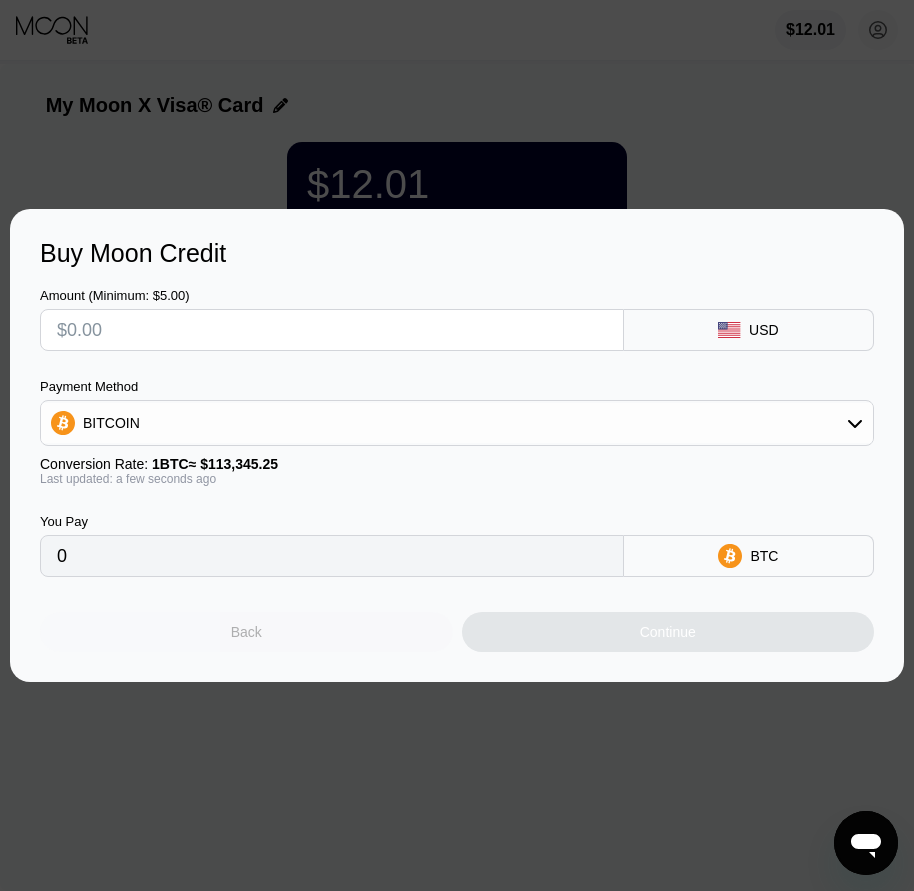 click on "Back" at bounding box center (246, 632) 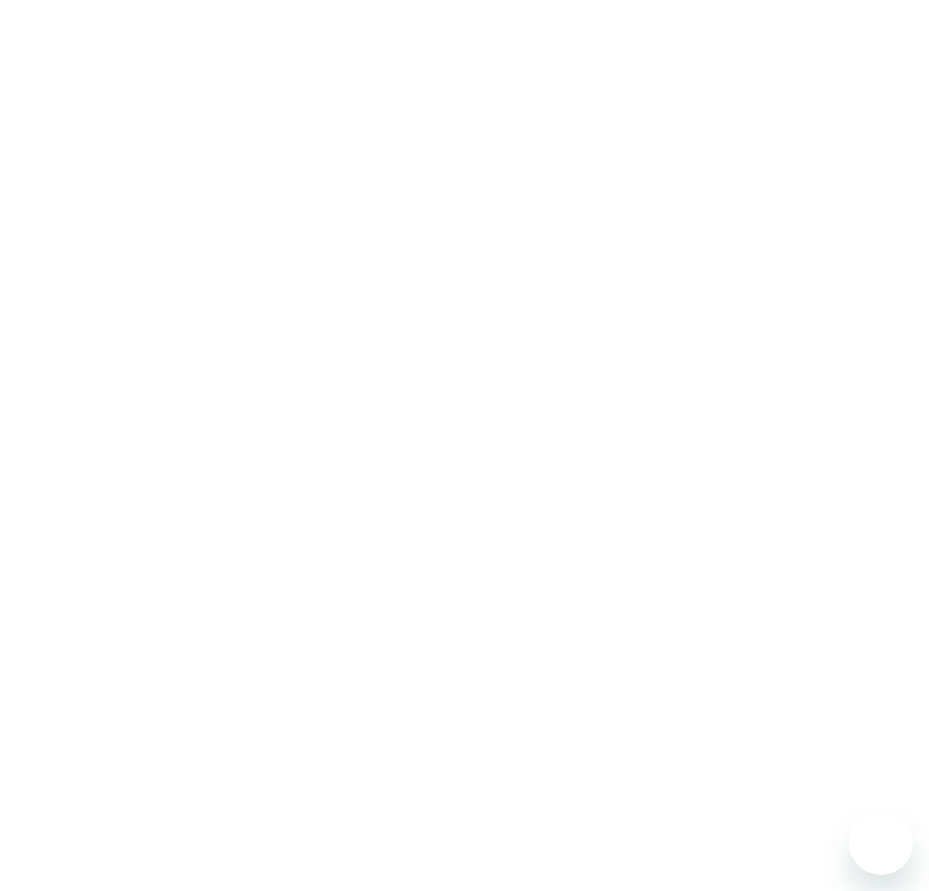 scroll, scrollTop: 0, scrollLeft: 0, axis: both 